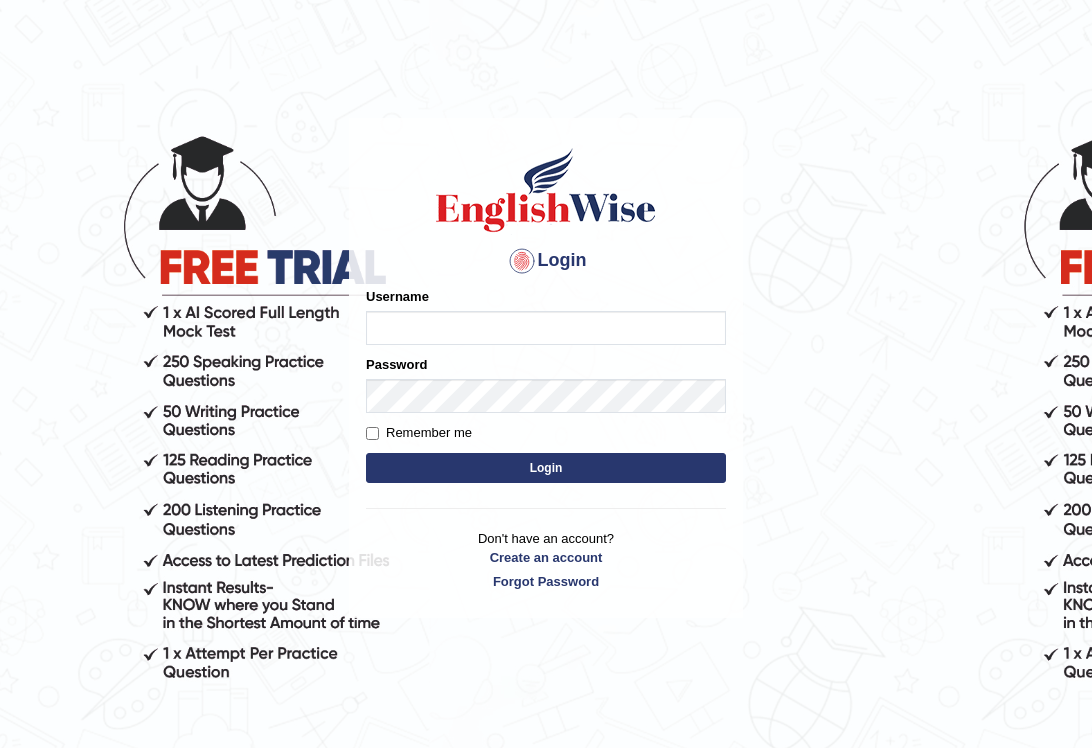 scroll, scrollTop: 0, scrollLeft: 0, axis: both 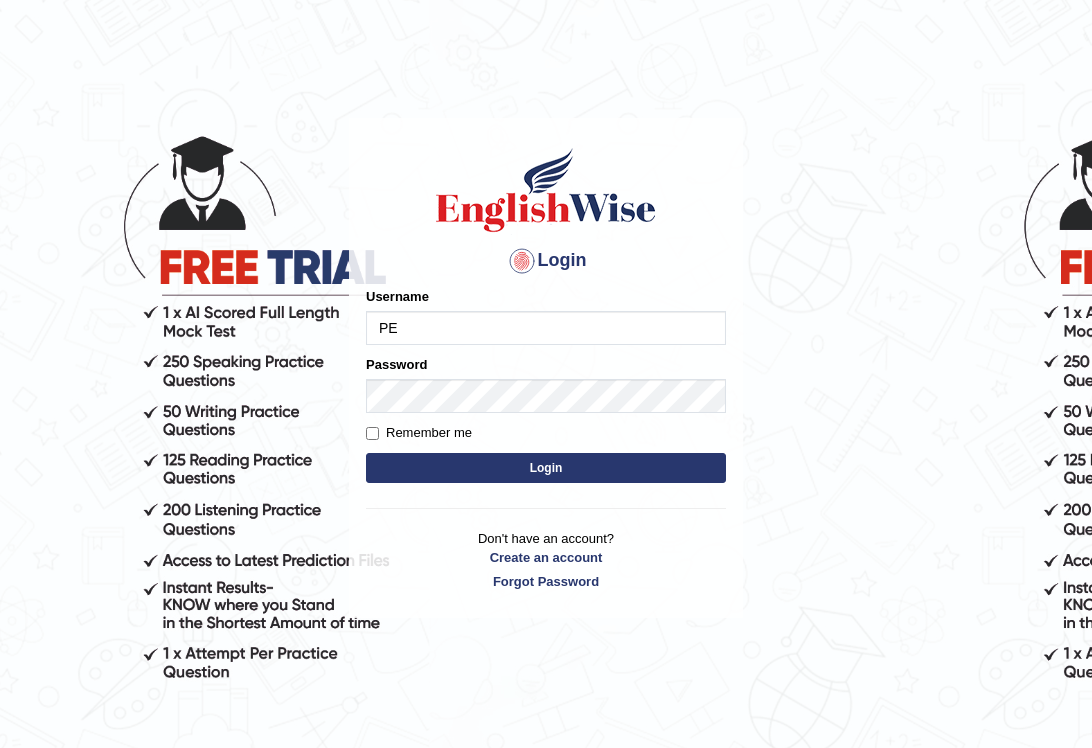 type on "P" 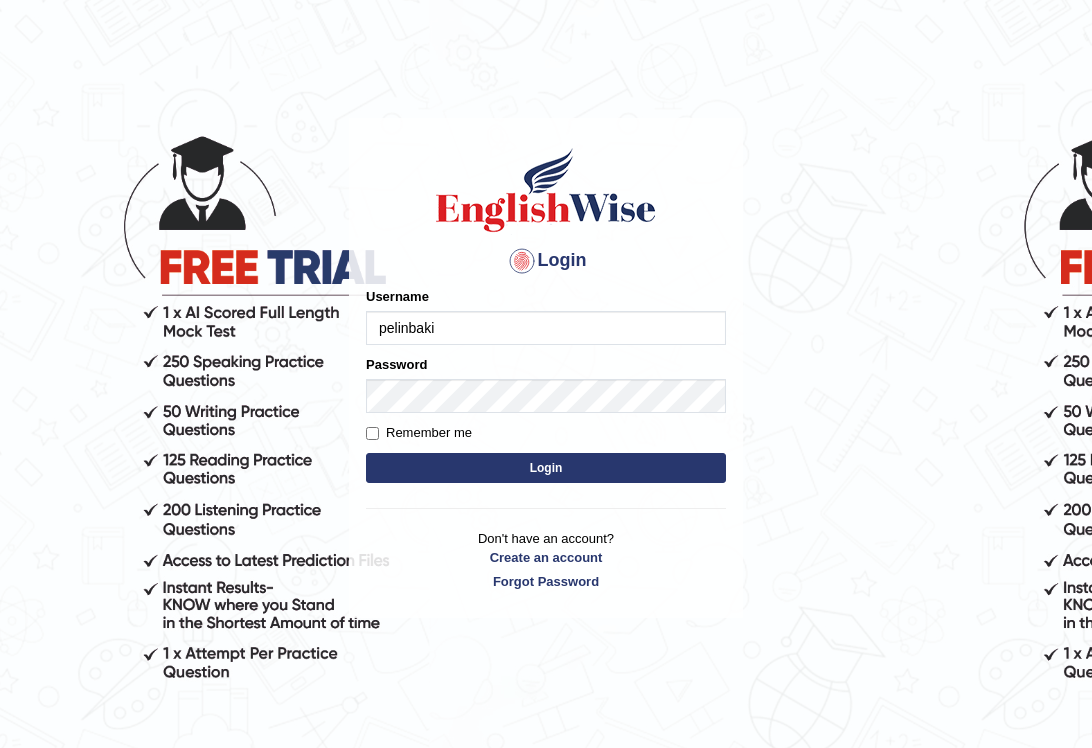 type on "pelinbaki" 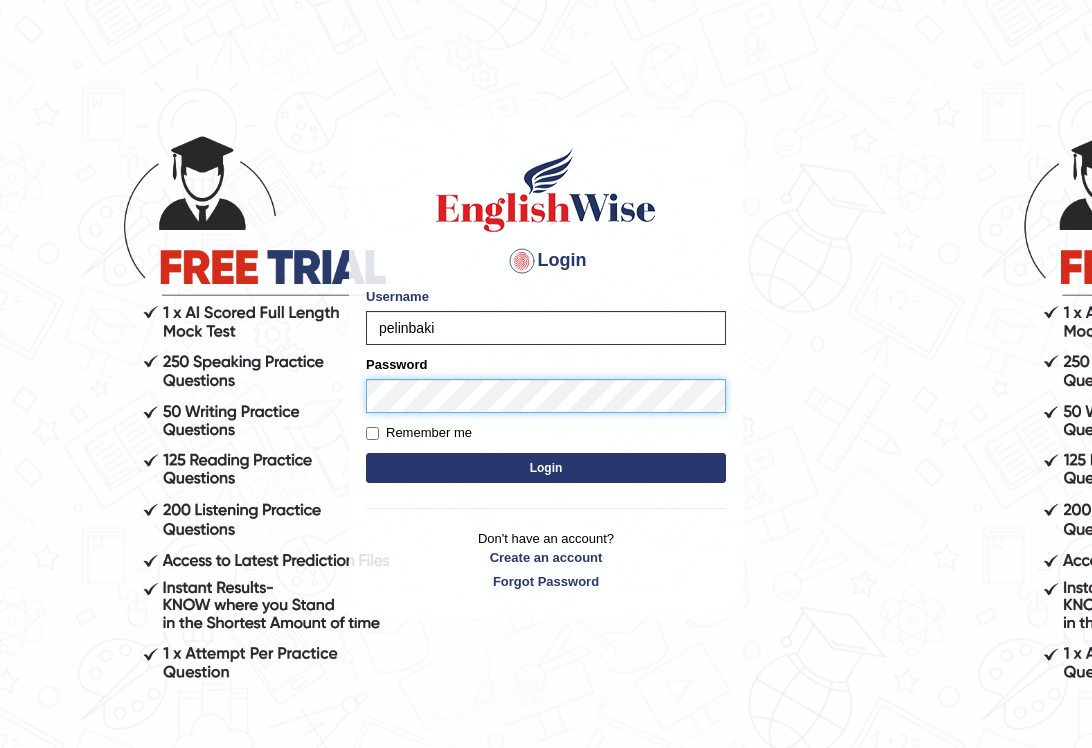 click on "Login" at bounding box center (546, 468) 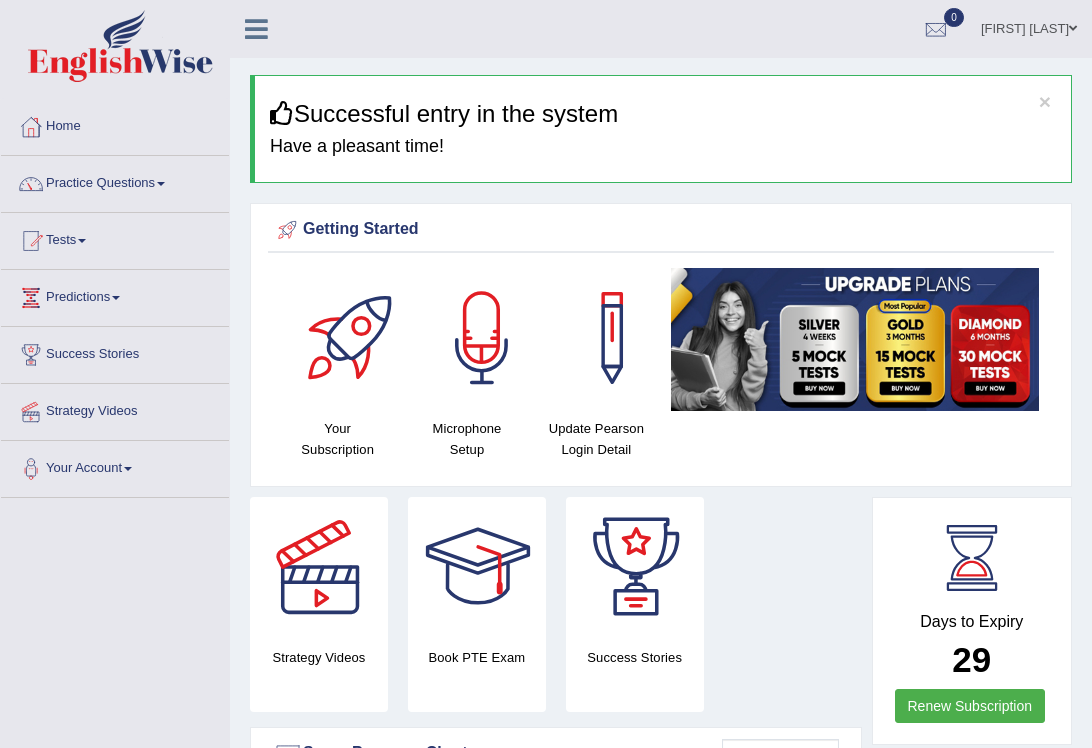 scroll, scrollTop: 0, scrollLeft: 0, axis: both 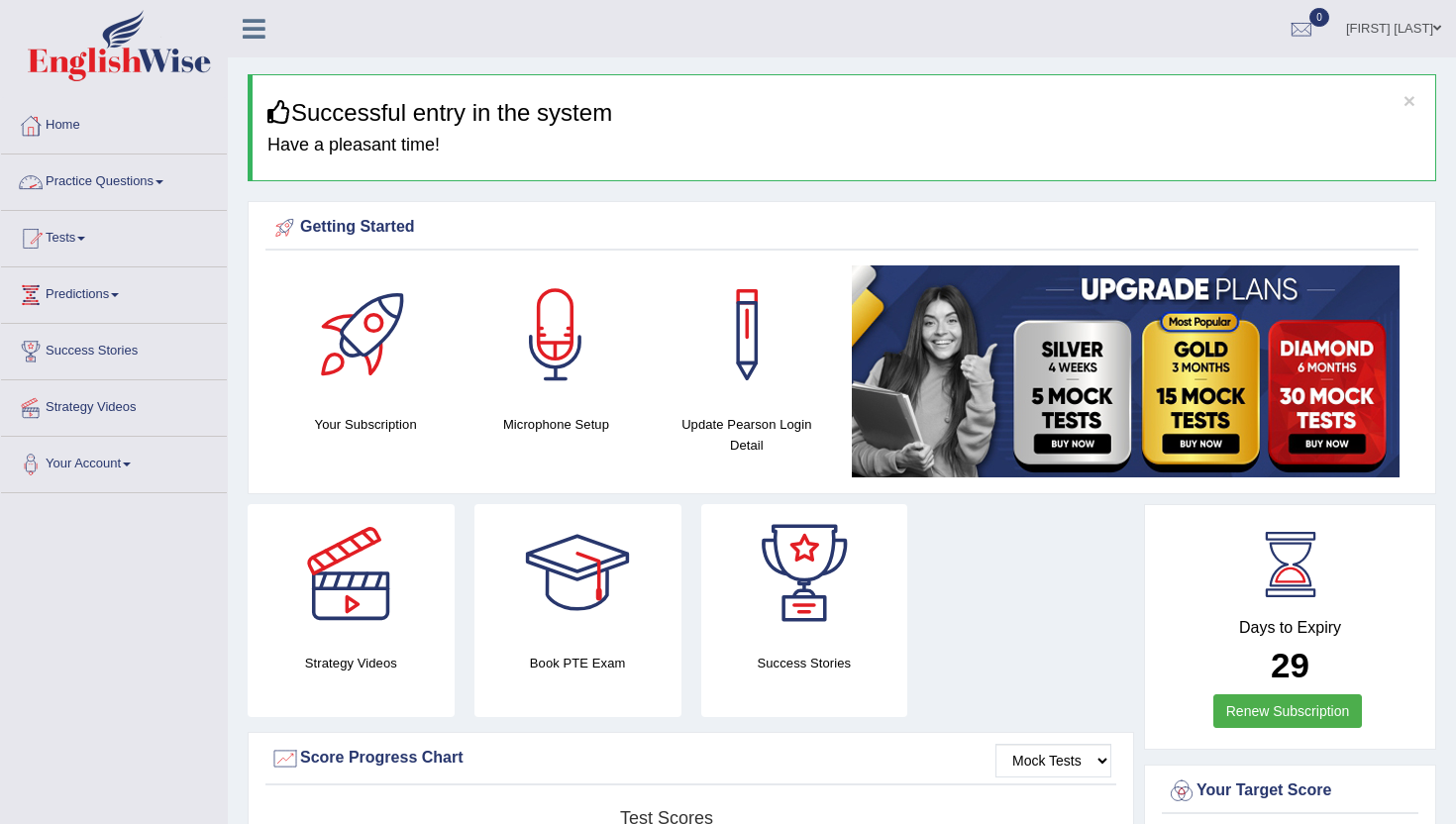 click on "Practice Questions" at bounding box center [114, 179] 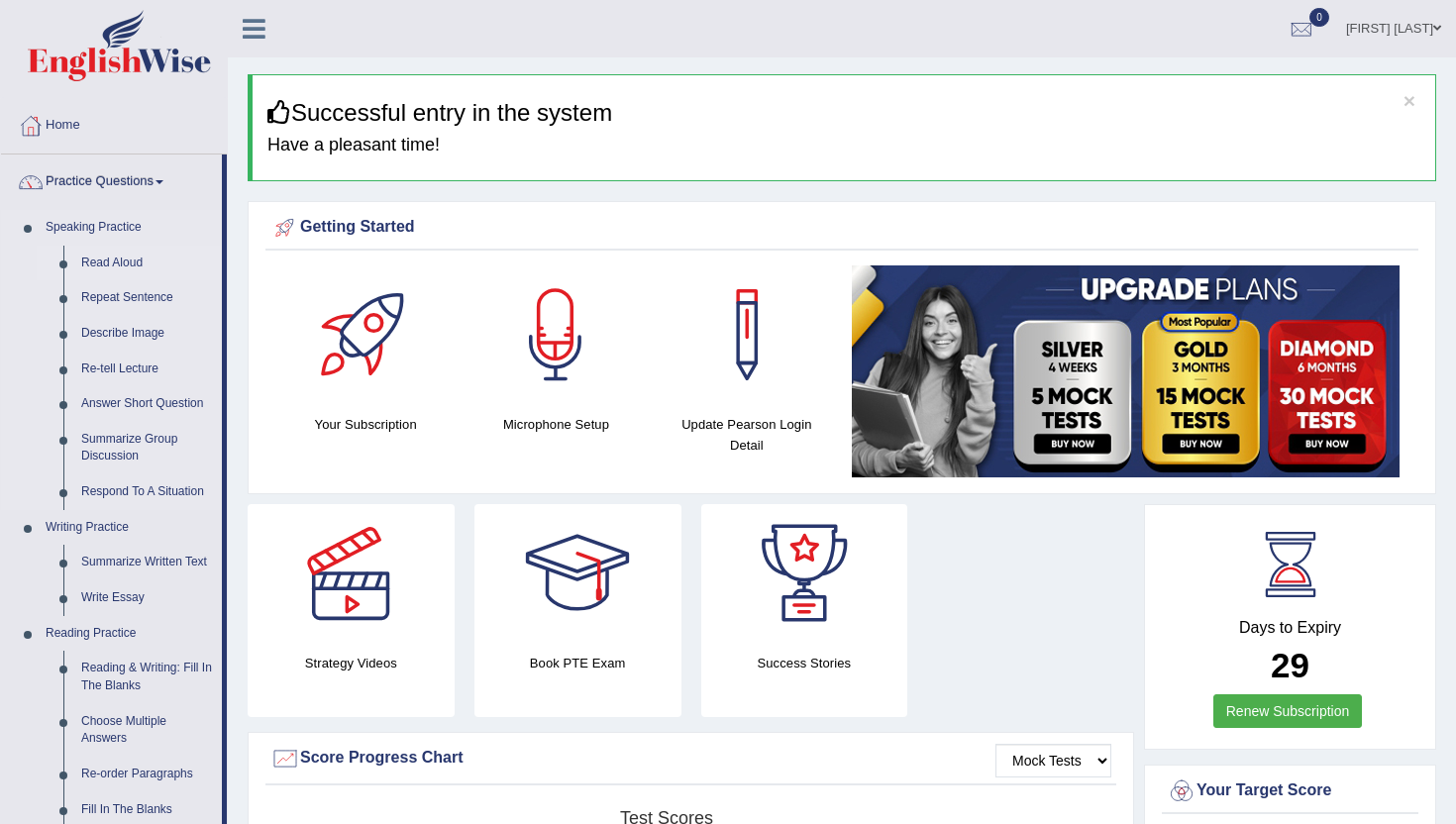 click on "Read Aloud" at bounding box center (147, 263) 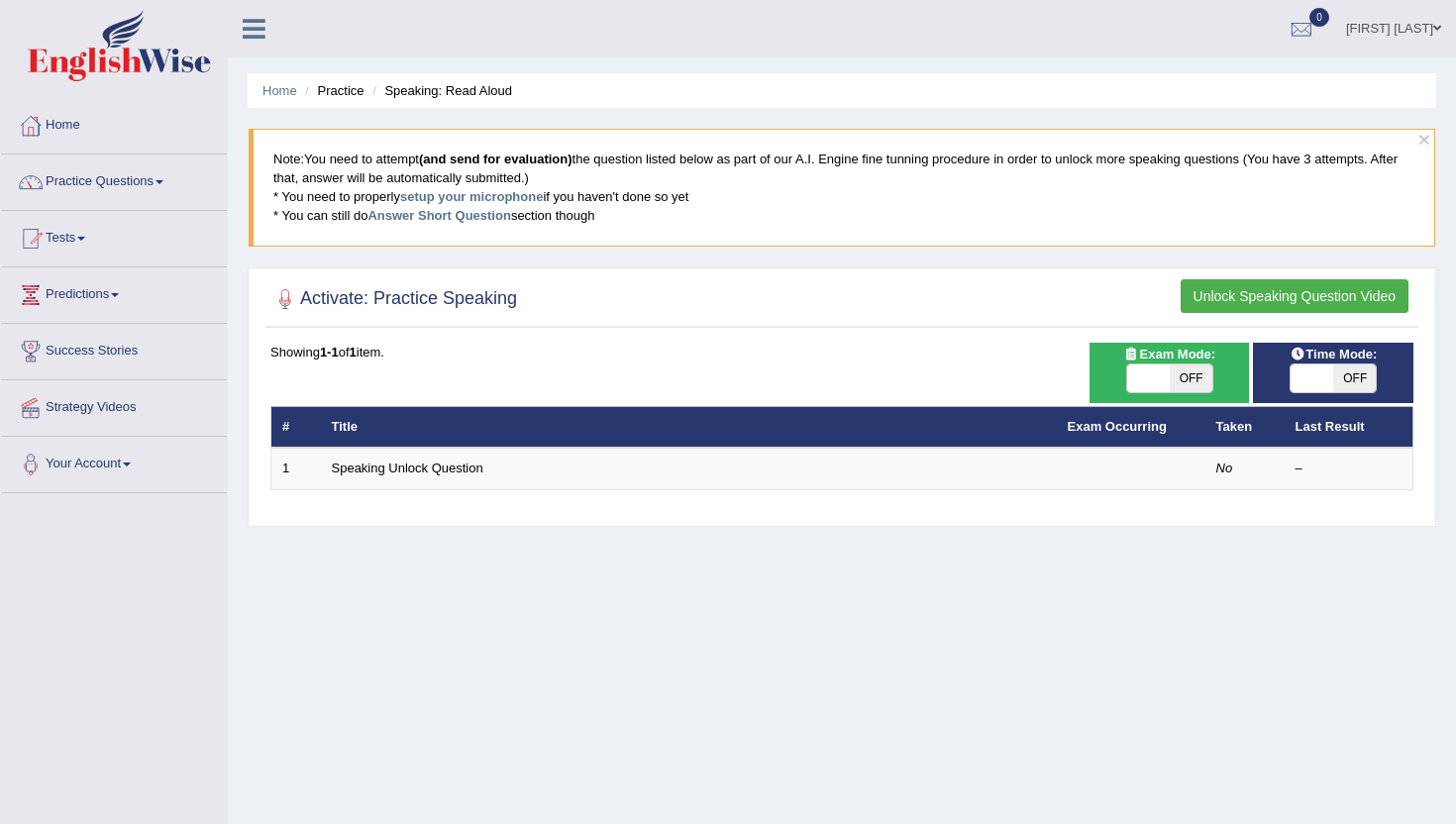 scroll, scrollTop: 0, scrollLeft: 0, axis: both 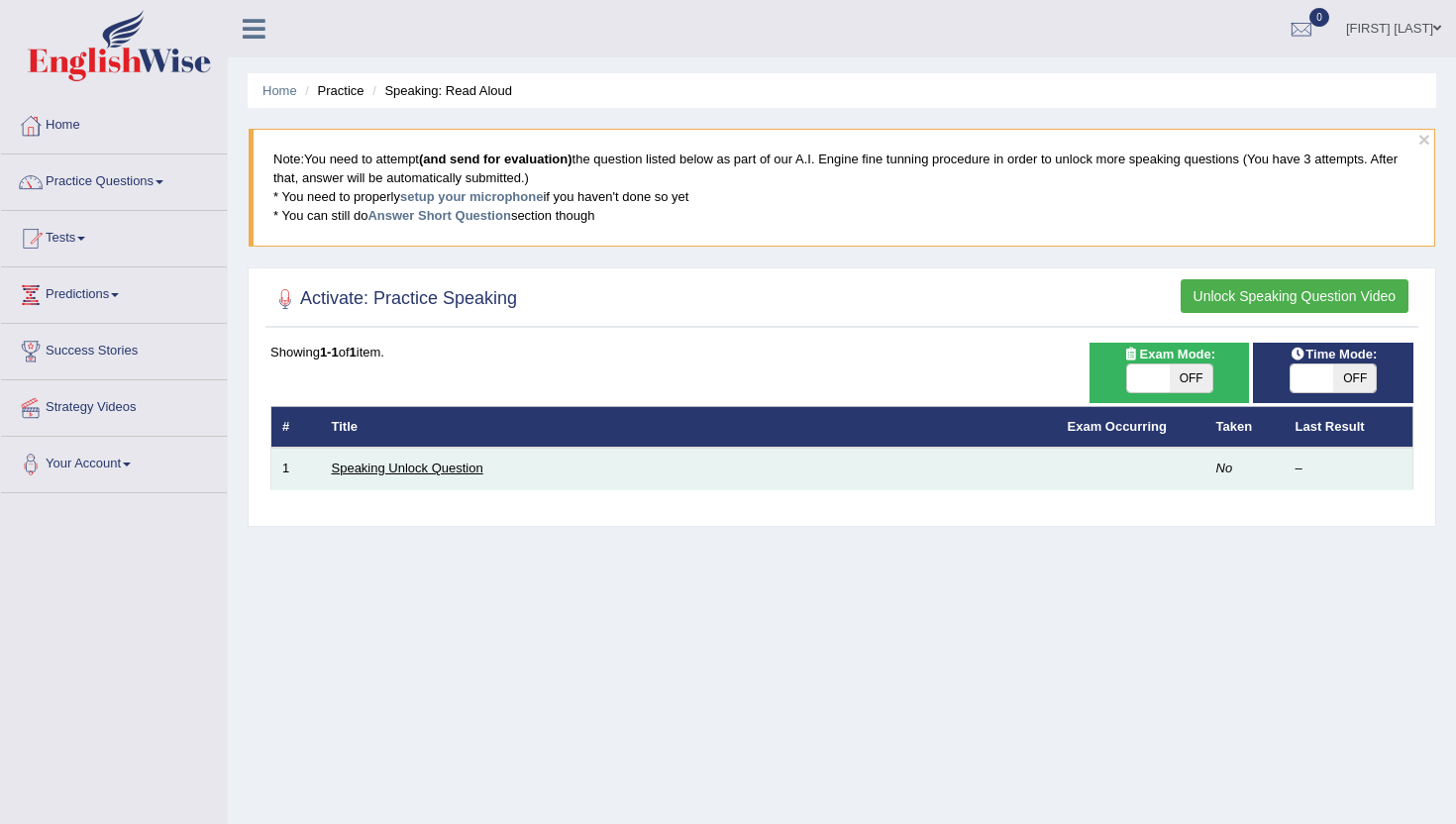 click on "Speaking Unlock Question" at bounding box center (407, 467) 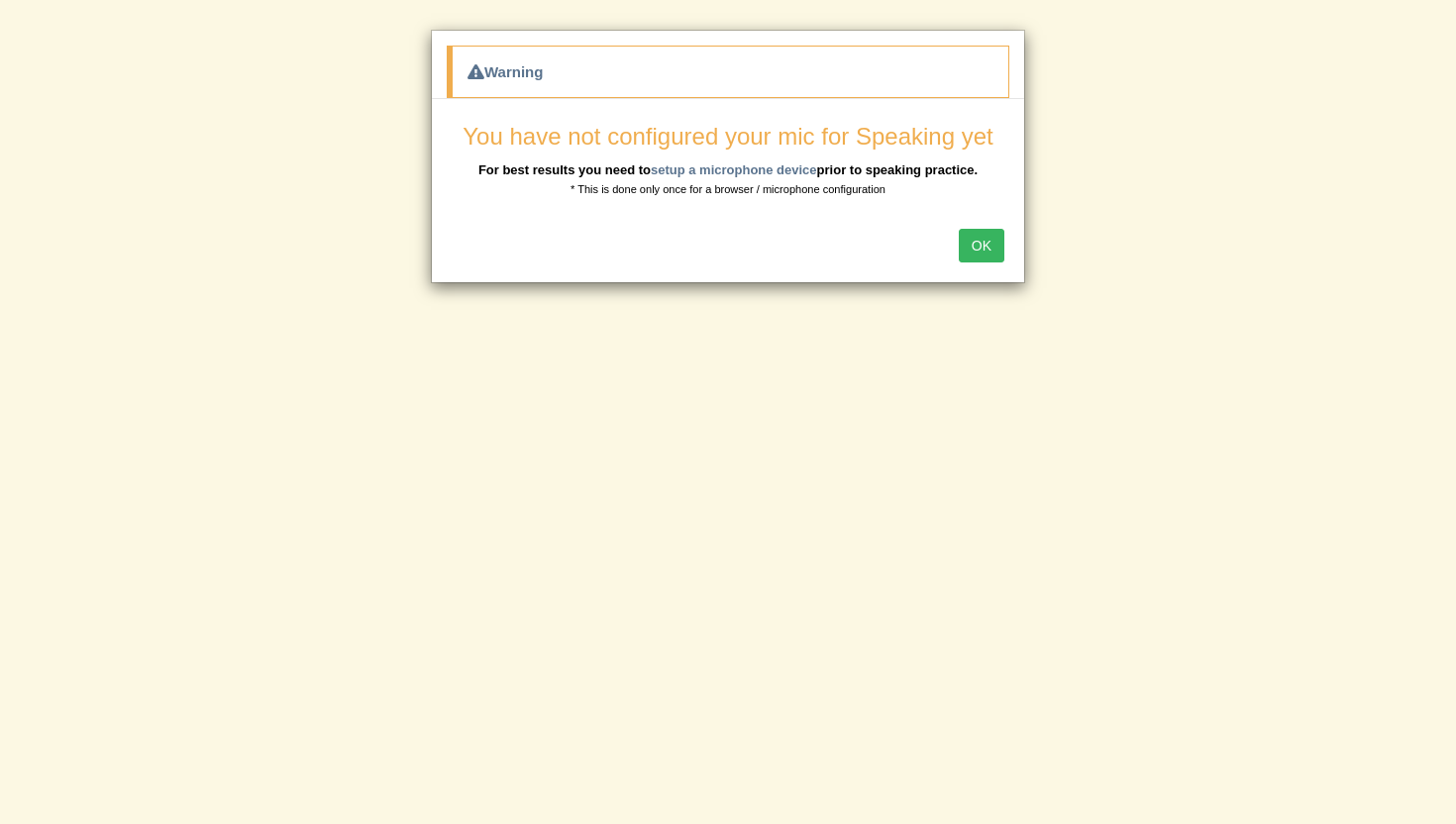 scroll, scrollTop: 0, scrollLeft: 0, axis: both 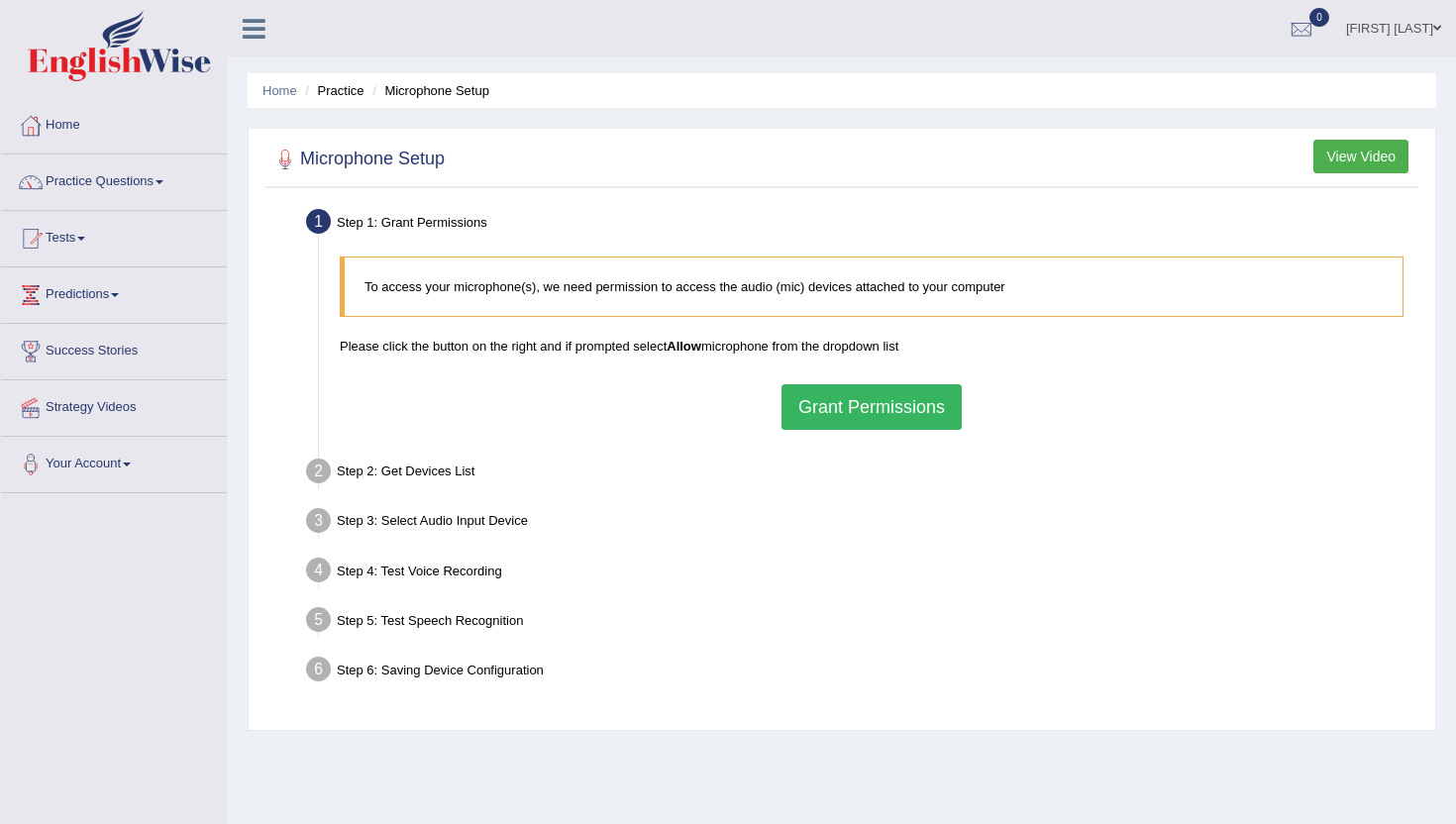 click on "To access your microphone(s), we need permission to access the audio (mic) devices attached to your computer   Please click the button on the right and if prompted select  Allow  microphone from the dropdown list     Grant Permissions" at bounding box center (872, 343) 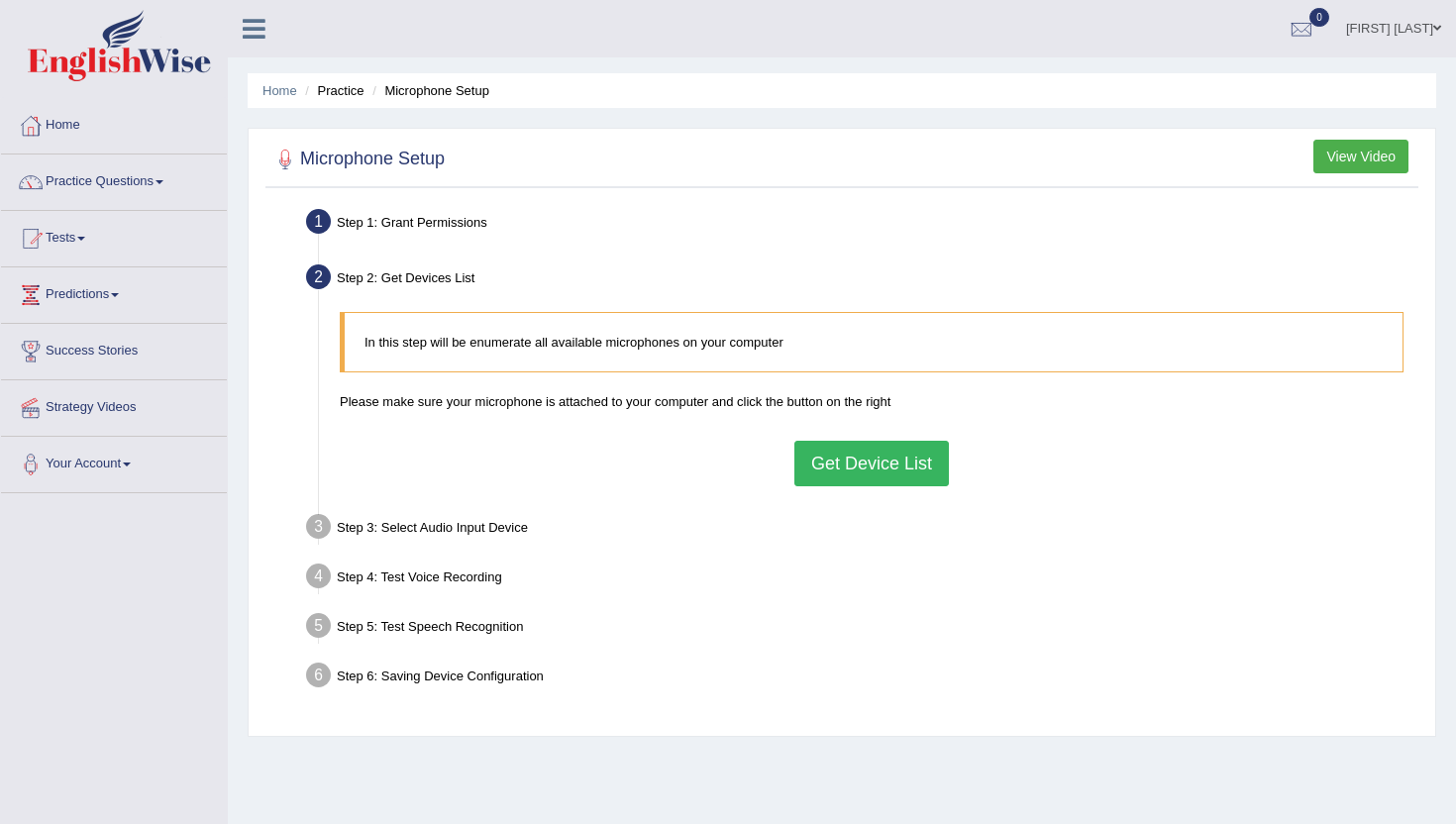 click on "Get Device List" at bounding box center (872, 464) 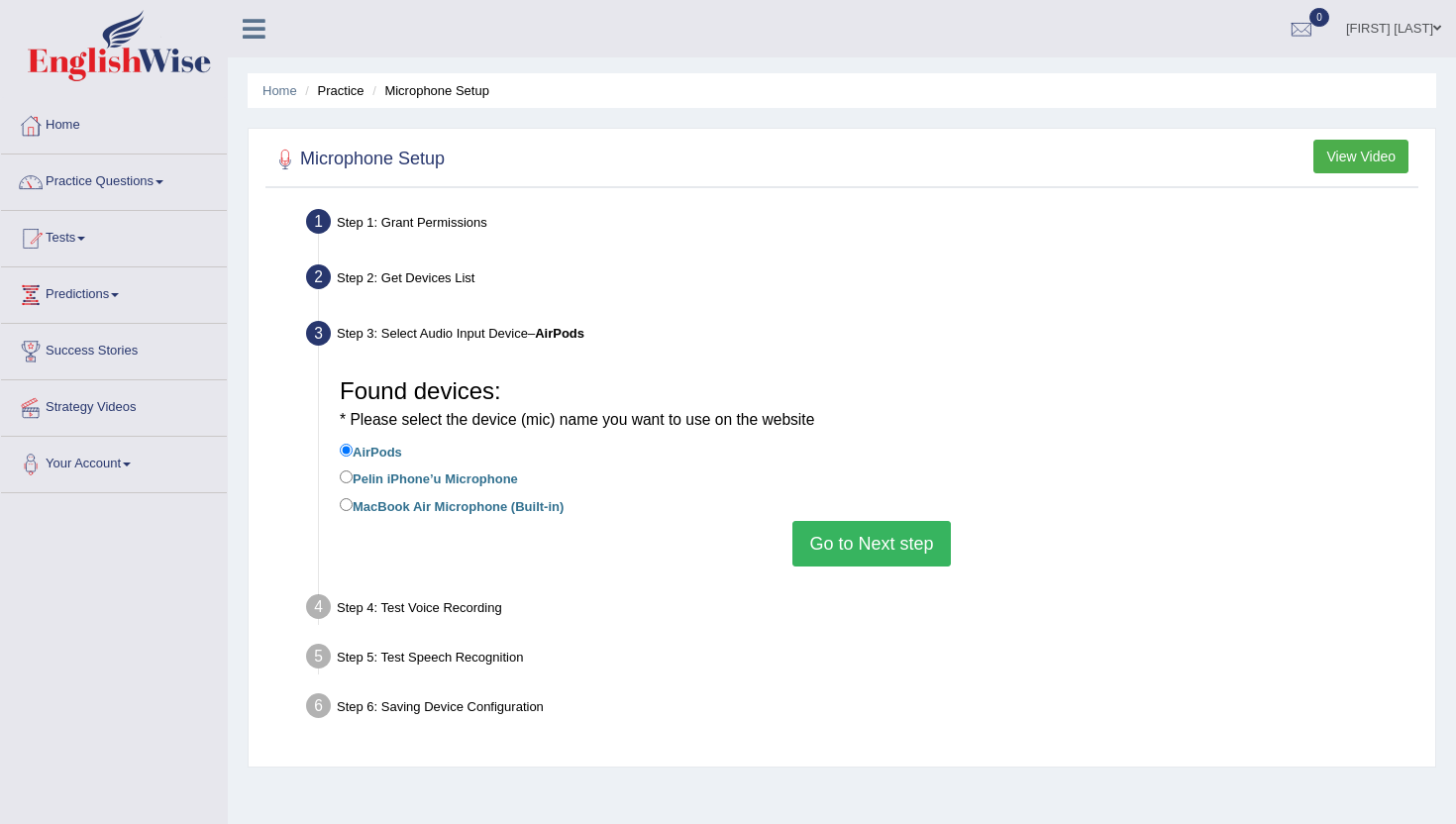 click on "Go to Next step" at bounding box center [871, 544] 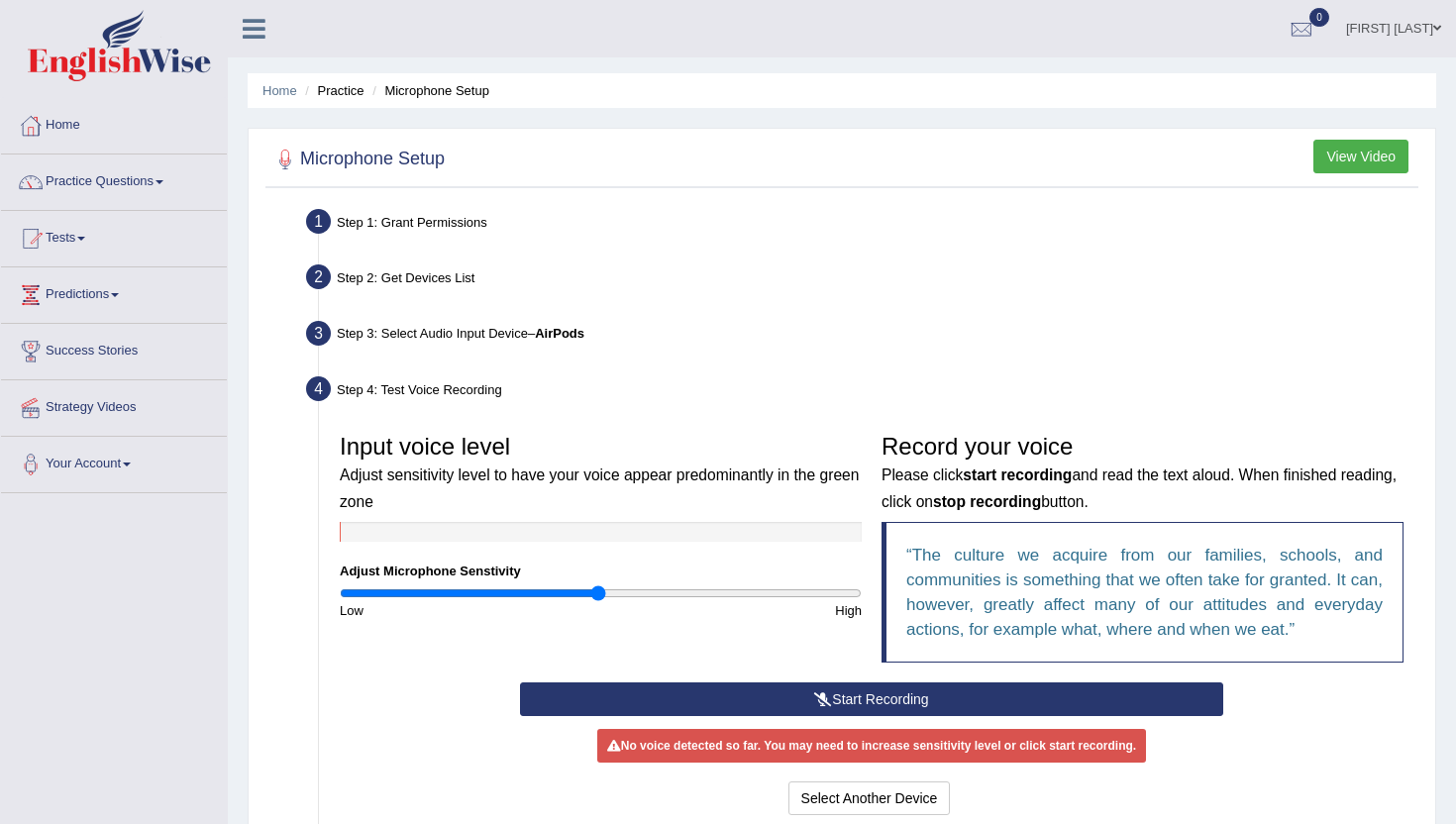click on "Step 3: Select Audio Input Device  –  AirPods" at bounding box center (862, 337) 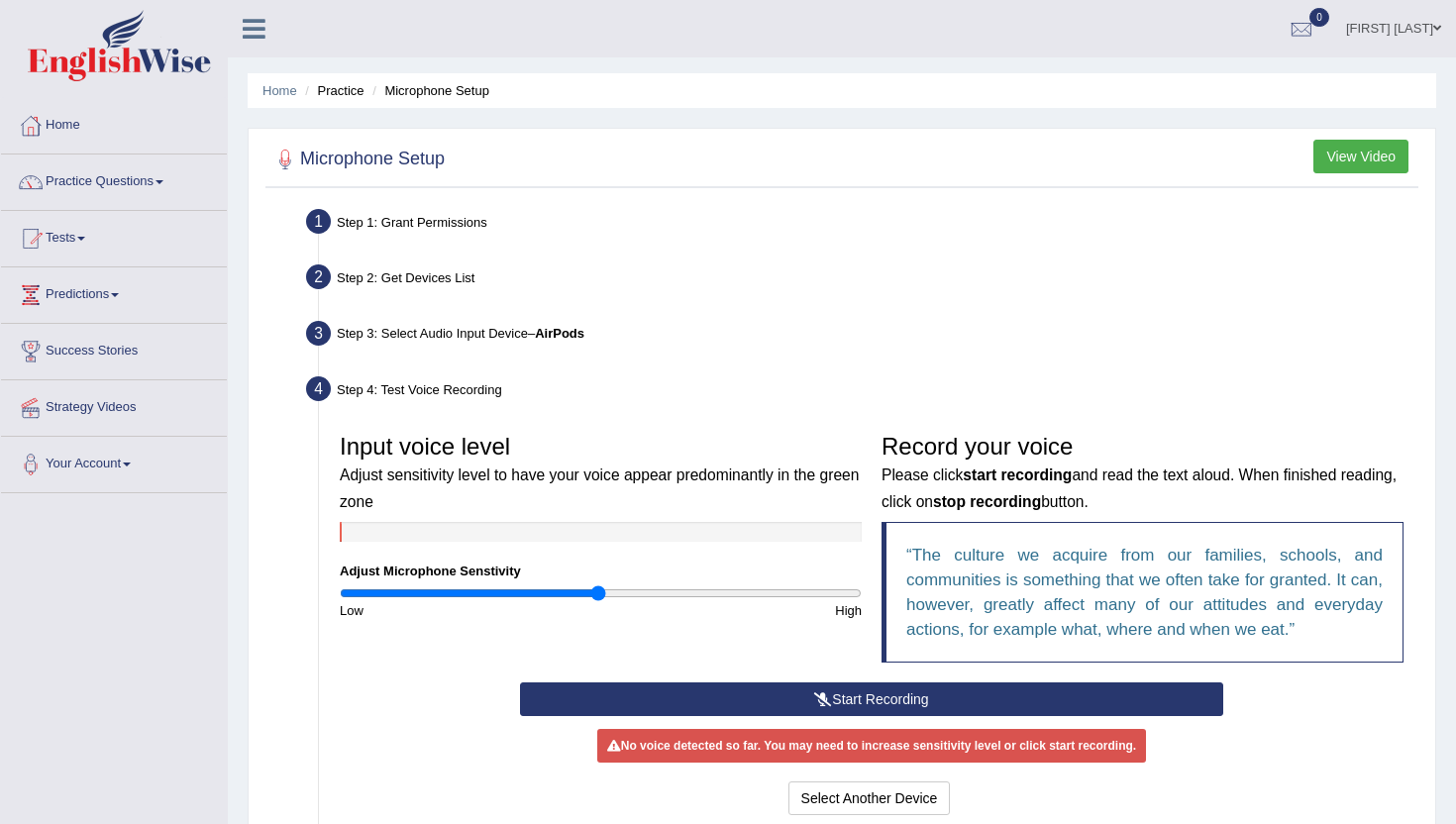 click on "AirPods" at bounding box center (560, 333) 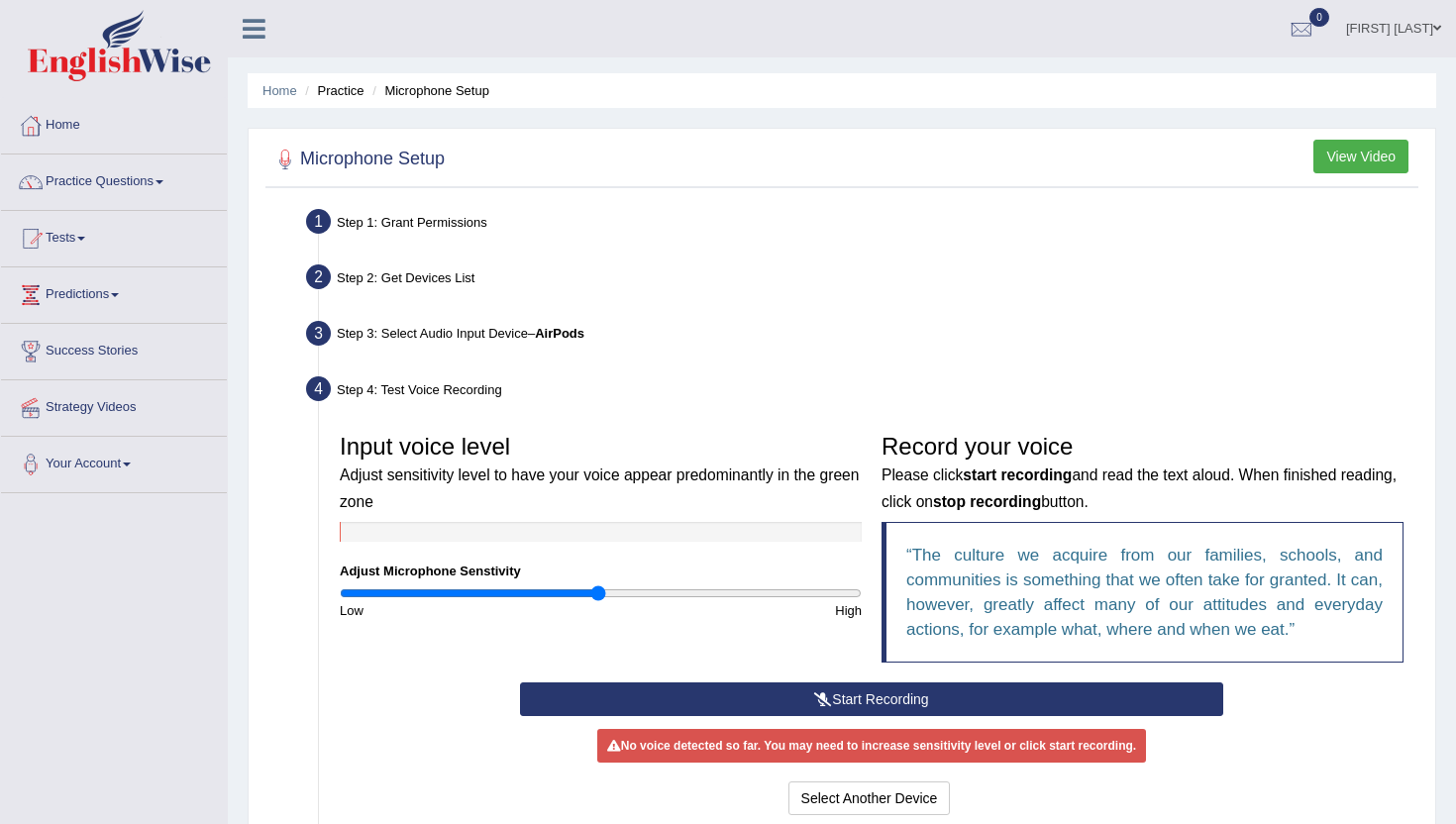 click on "Step 3: Select Audio Input Device  –  AirPods" at bounding box center (862, 337) 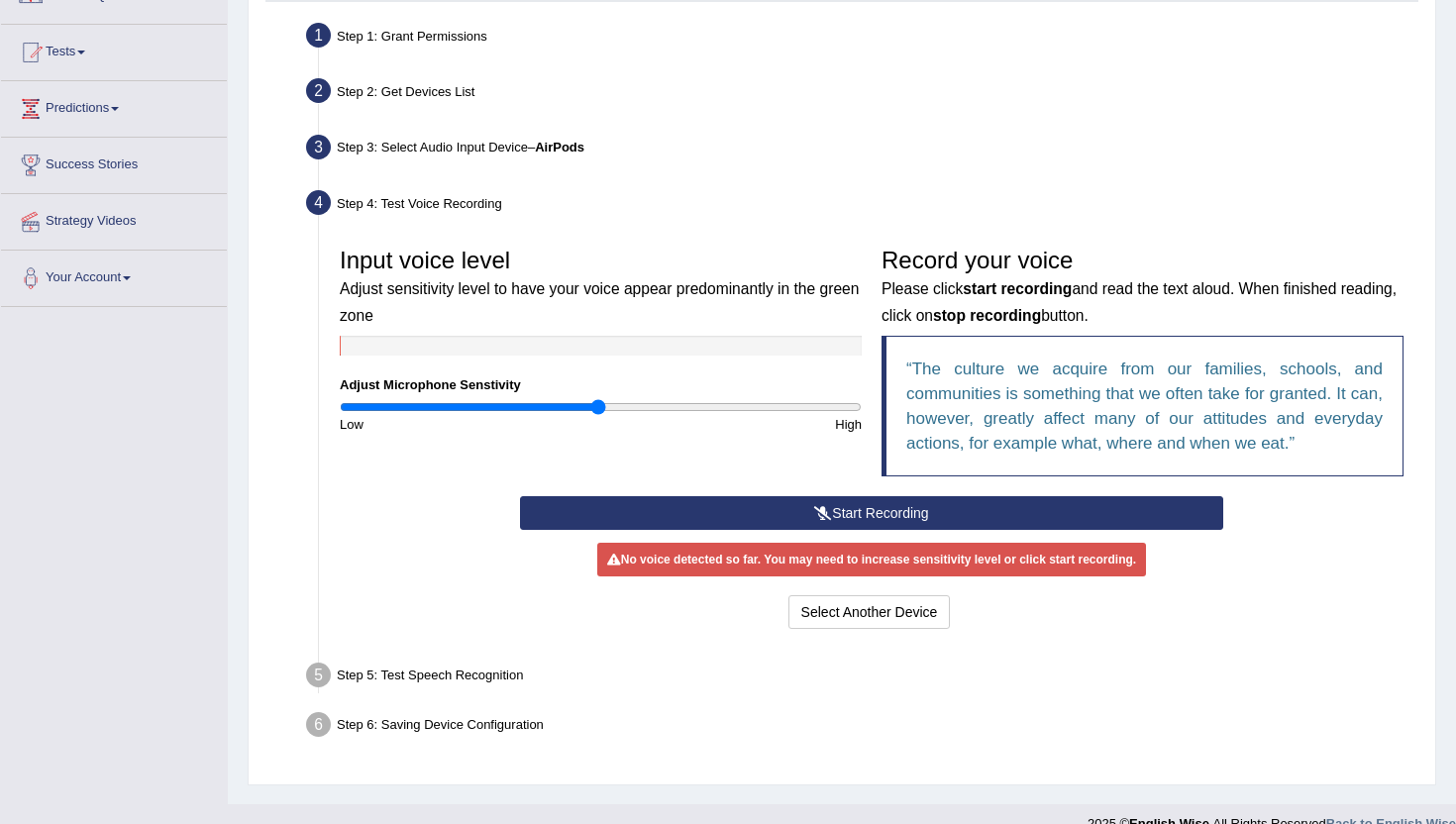scroll, scrollTop: 192, scrollLeft: 0, axis: vertical 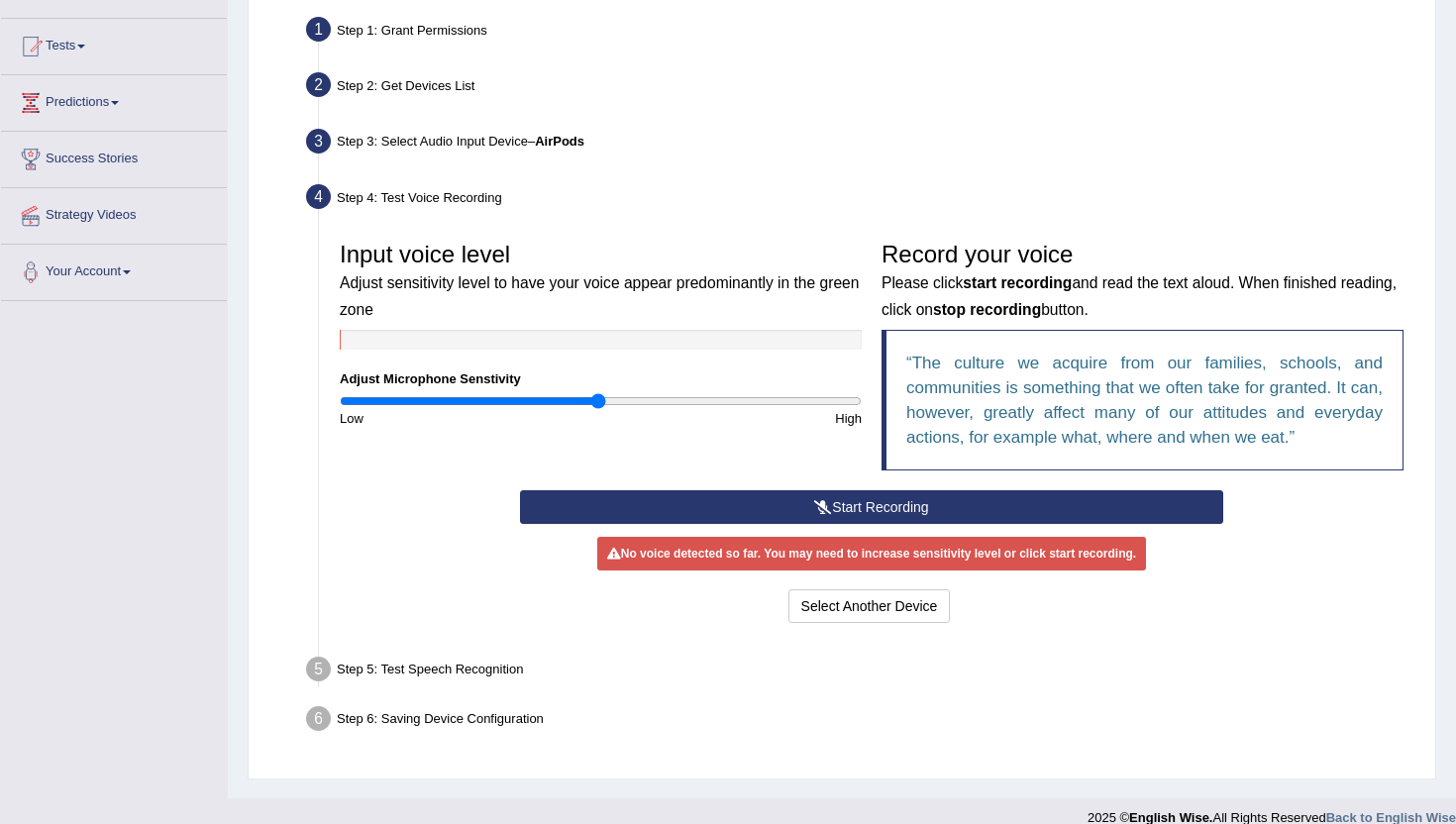 click on "Start Recording" at bounding box center [871, 507] 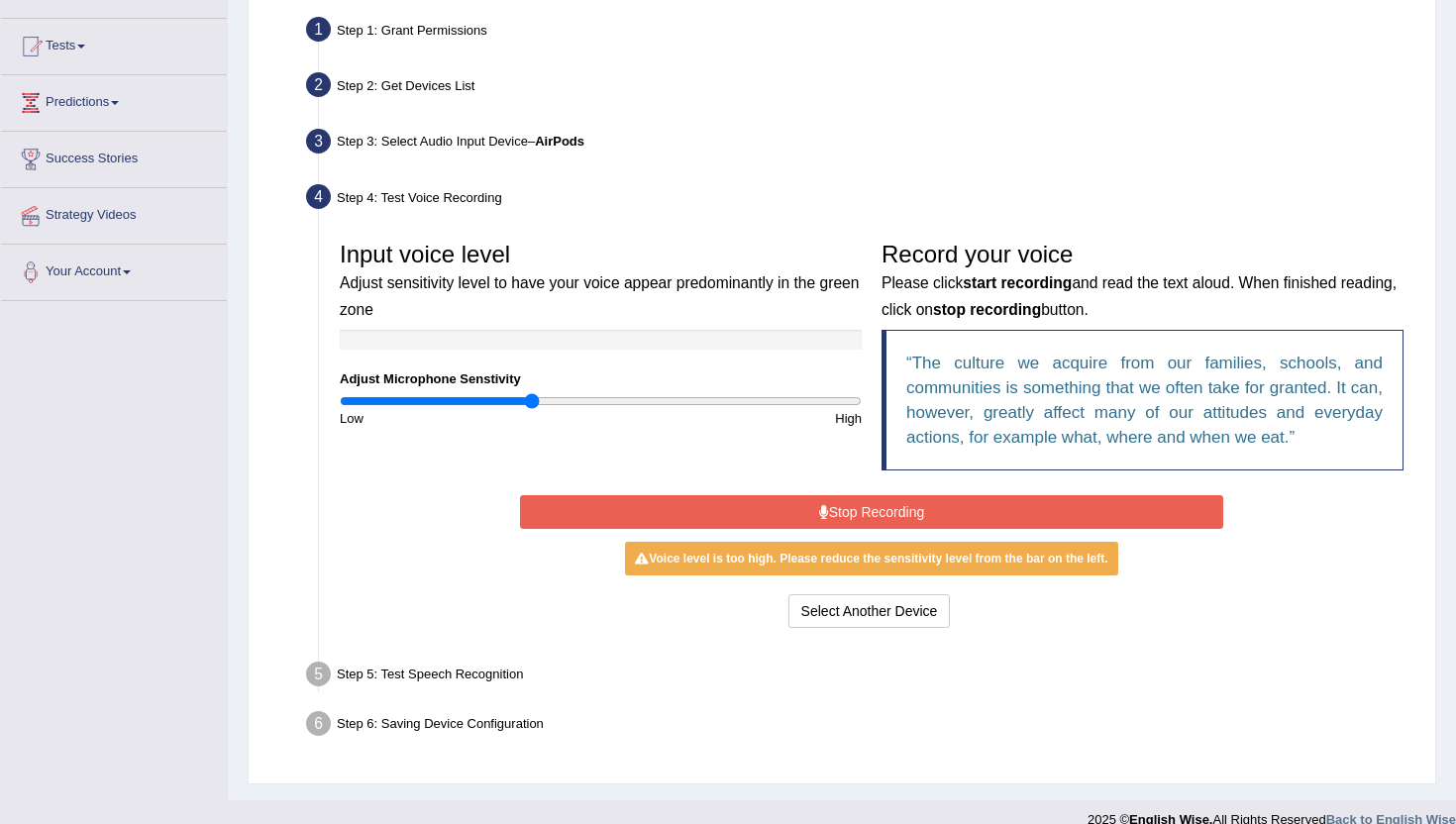 type on "0.74" 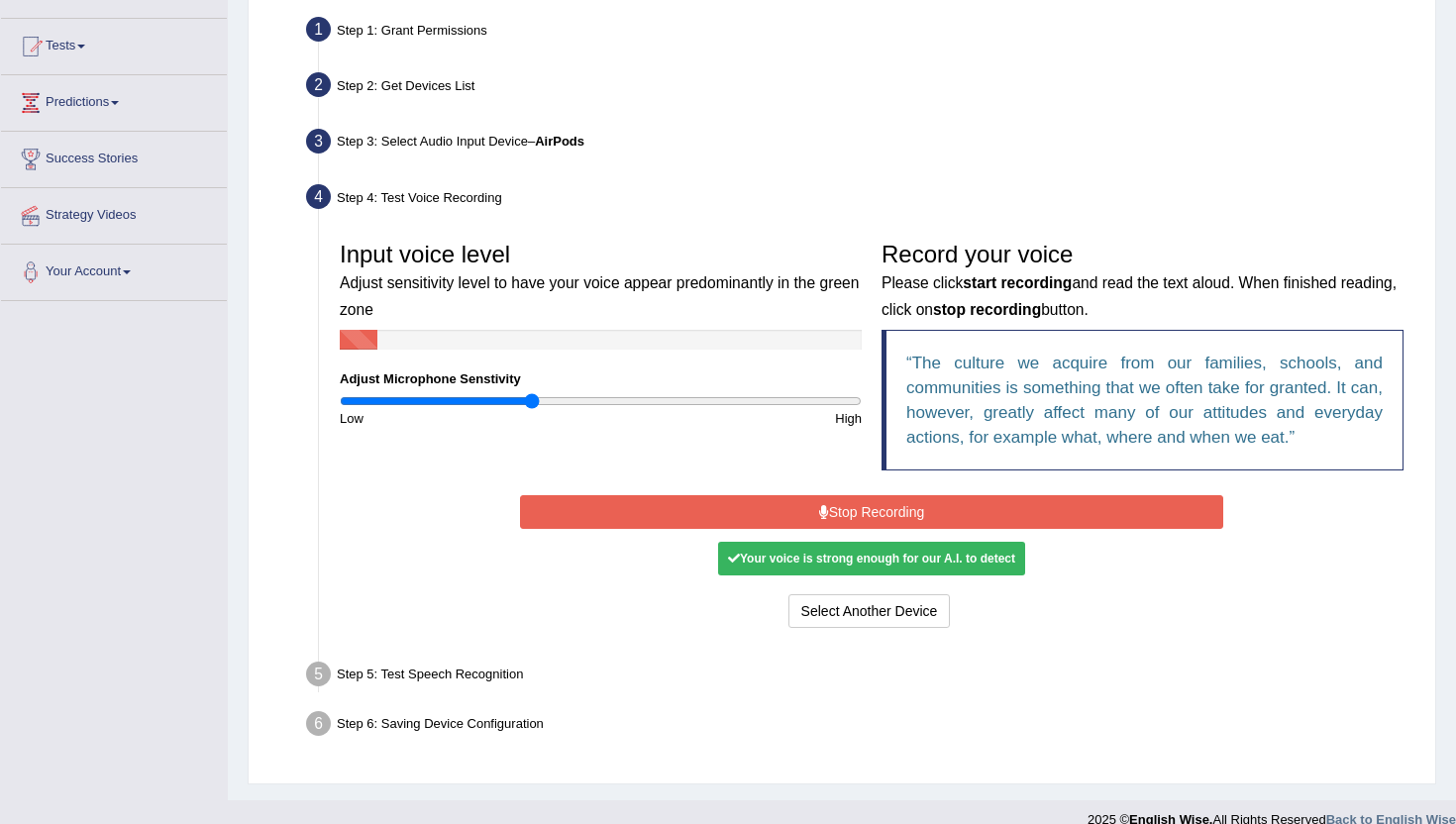click on "Stop Recording" at bounding box center (871, 512) 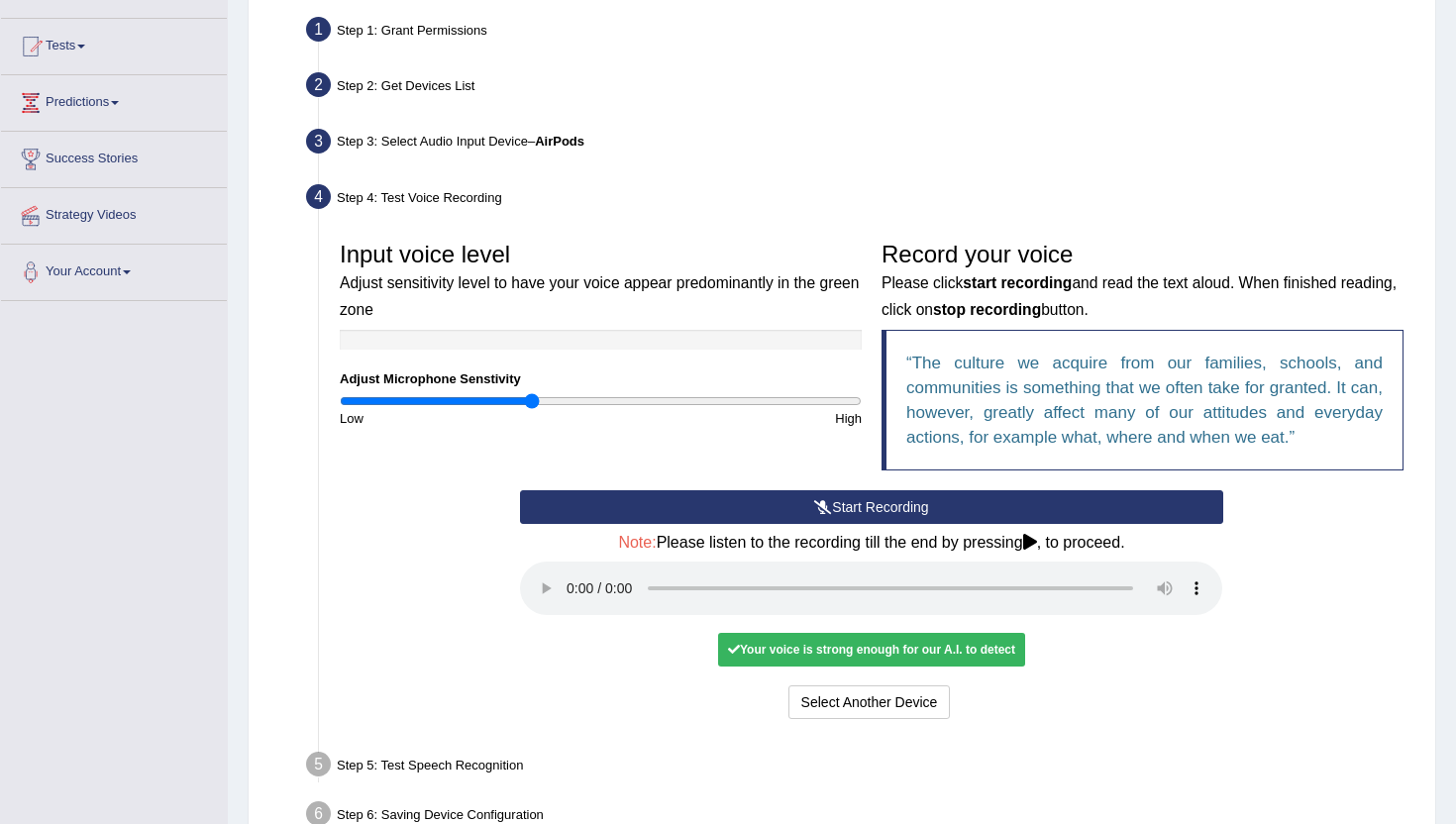 type 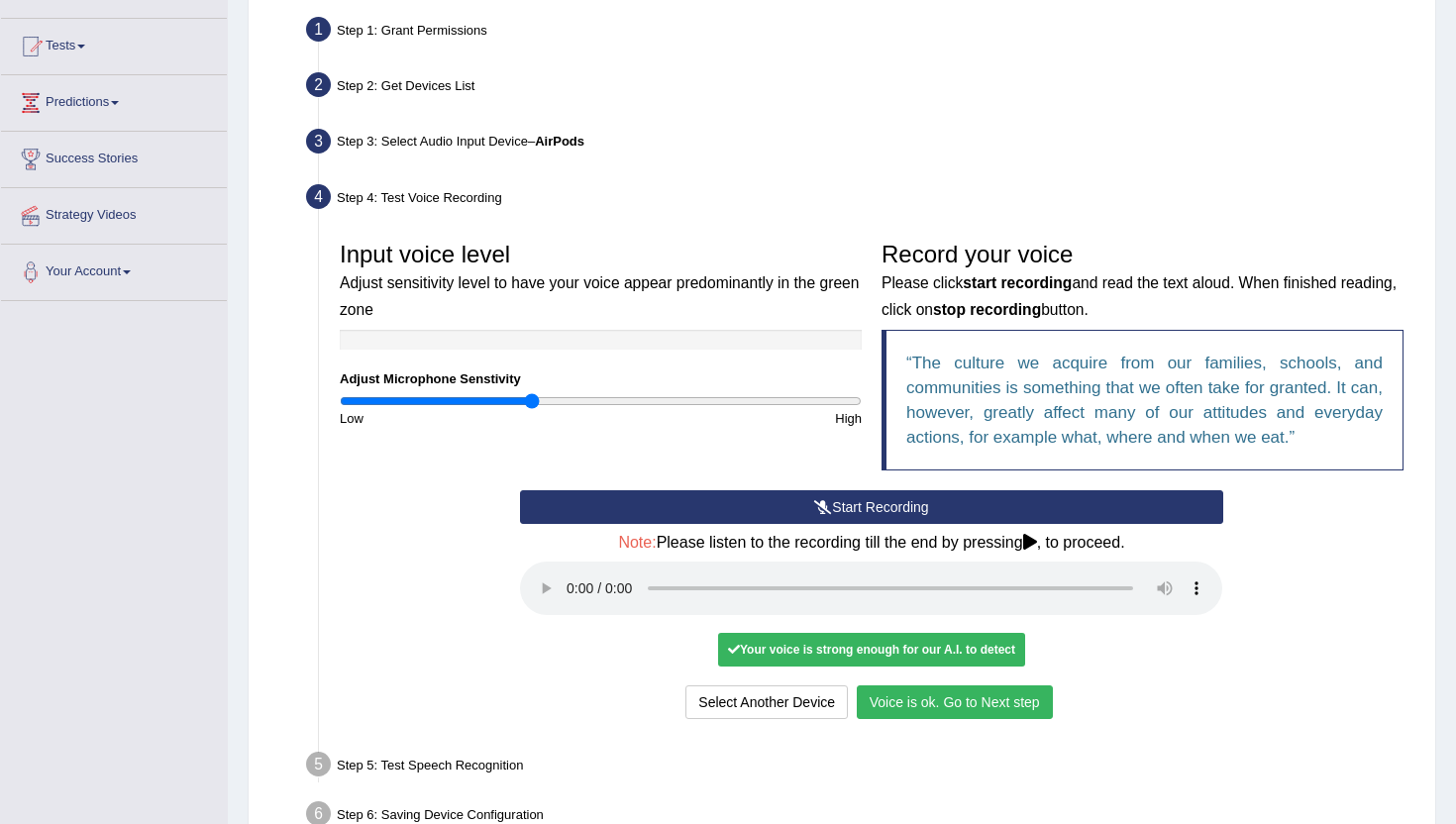 click on "Voice is ok. Go to Next step" at bounding box center (955, 702) 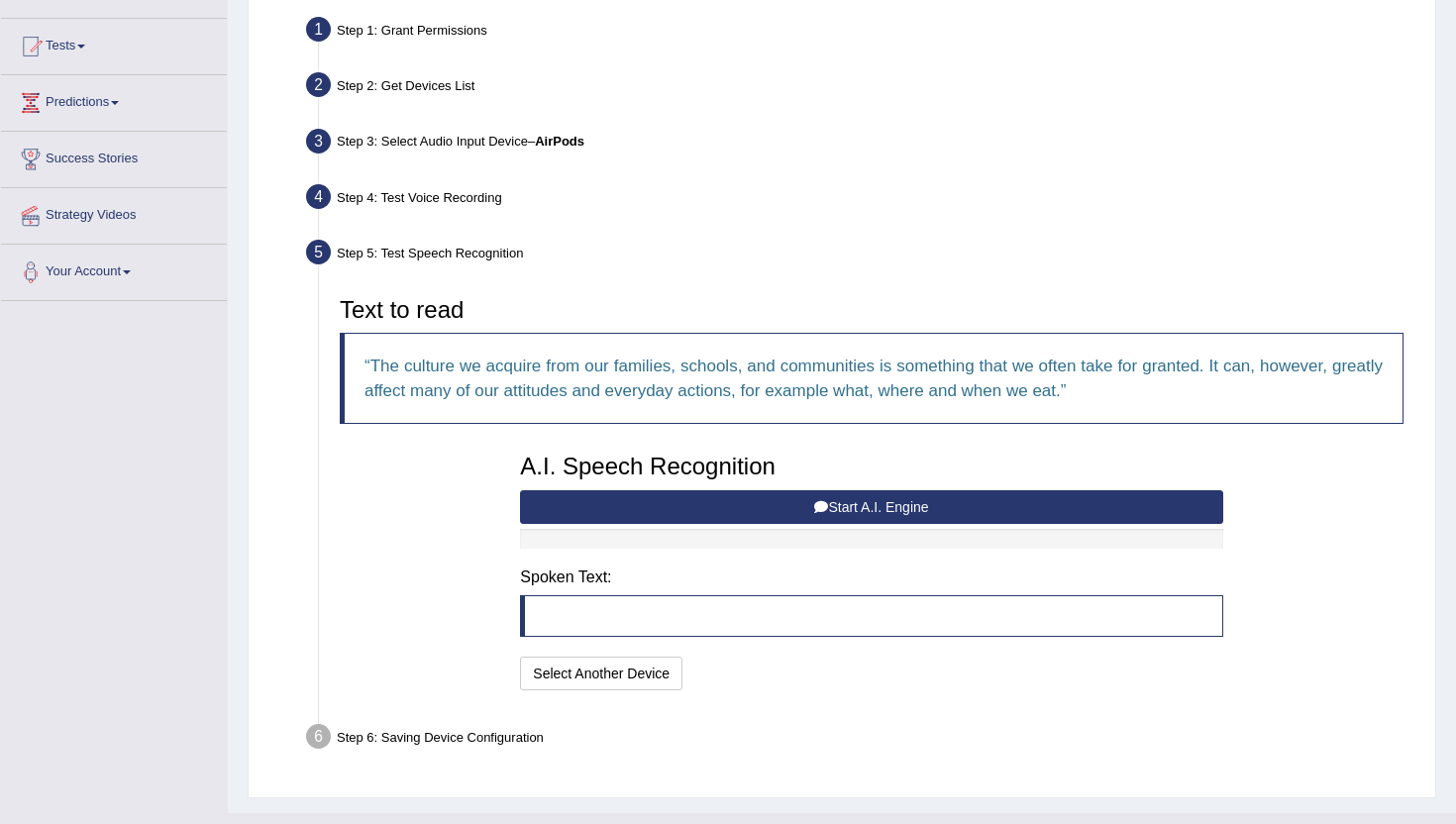 click on "Start A.I. Engine" at bounding box center (871, 507) 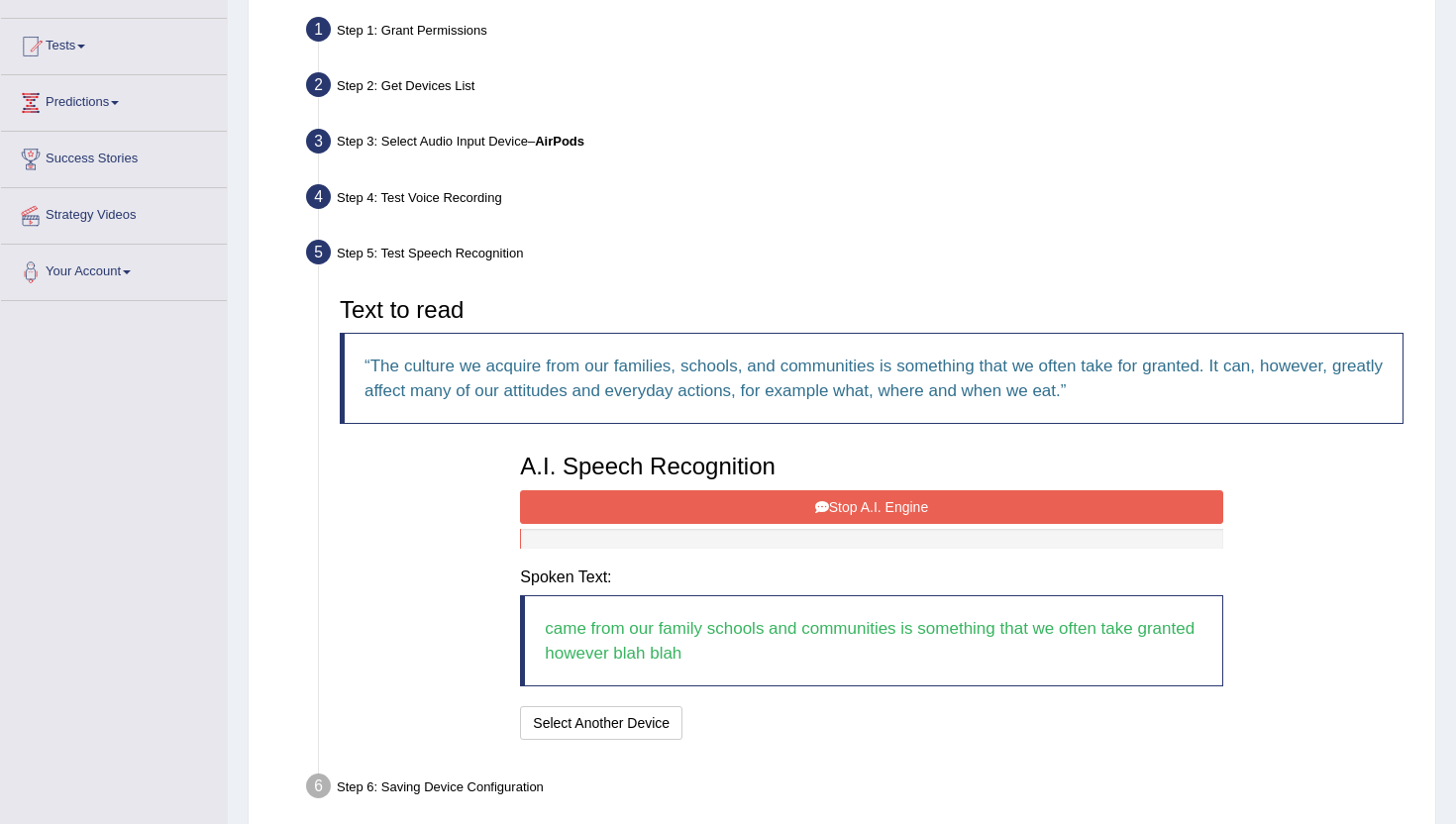 click on "Stop A.I. Engine" at bounding box center [871, 507] 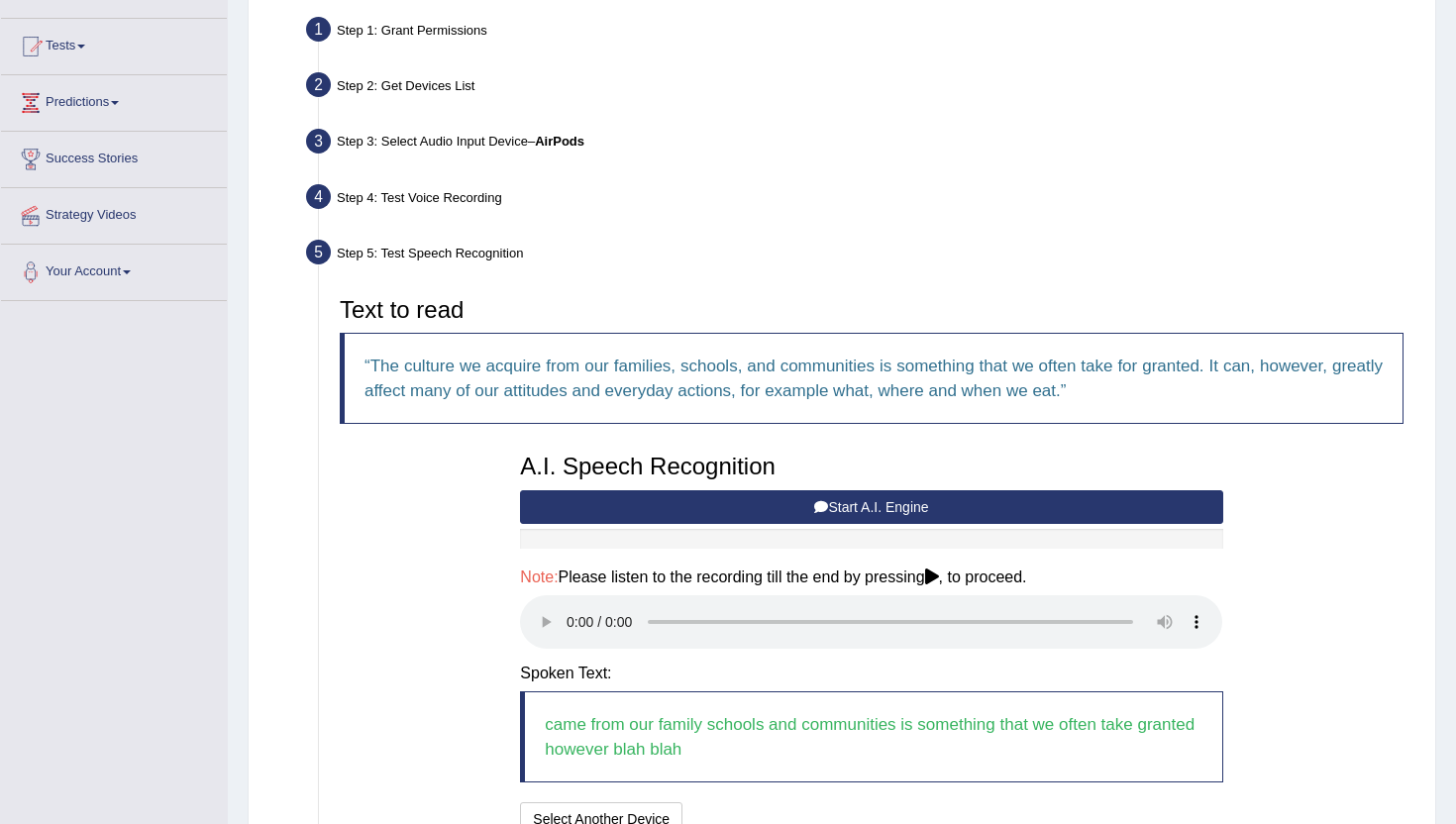scroll, scrollTop: 280, scrollLeft: 0, axis: vertical 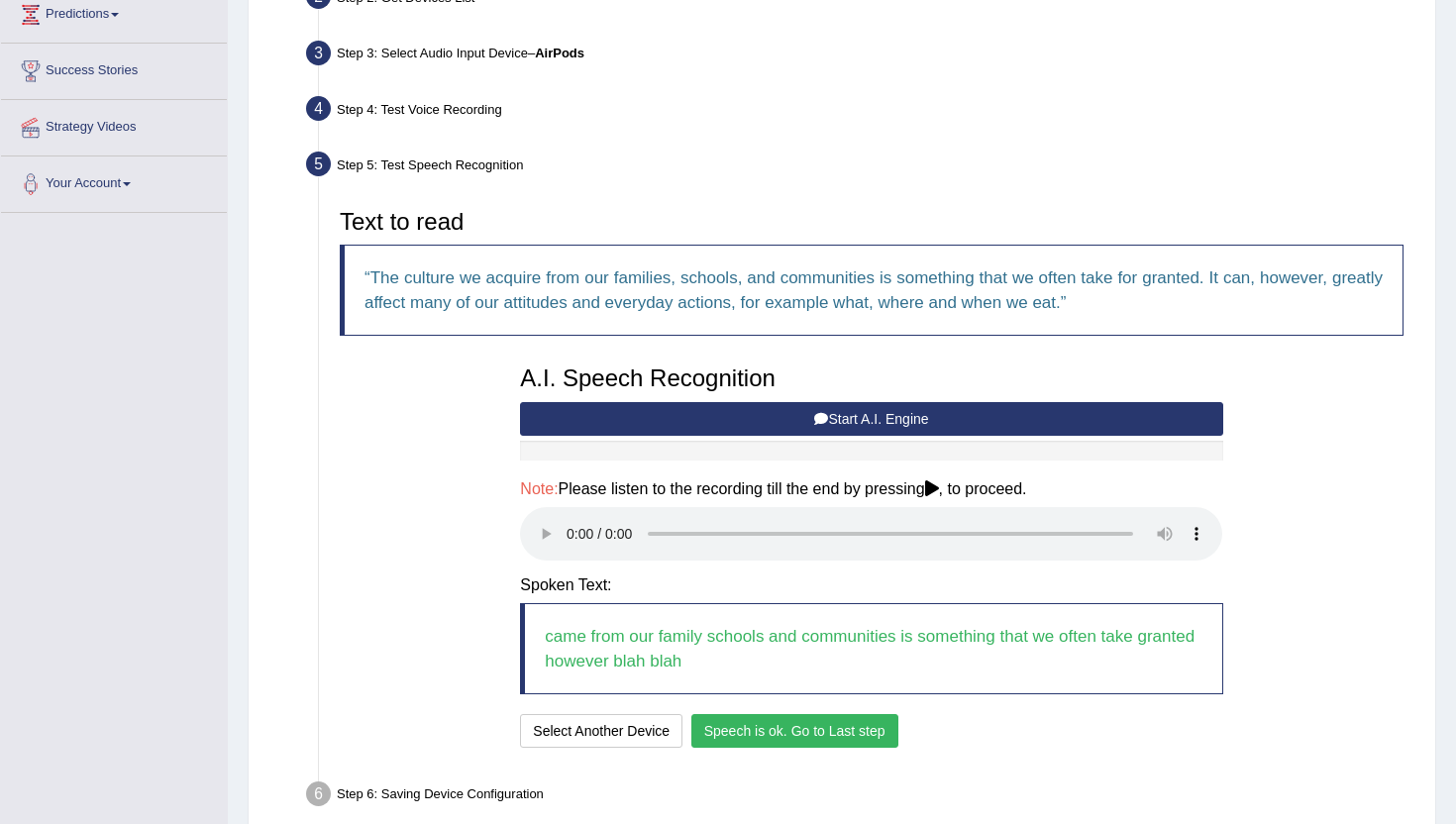 click on "Speech is ok. Go to Last step" at bounding box center (794, 731) 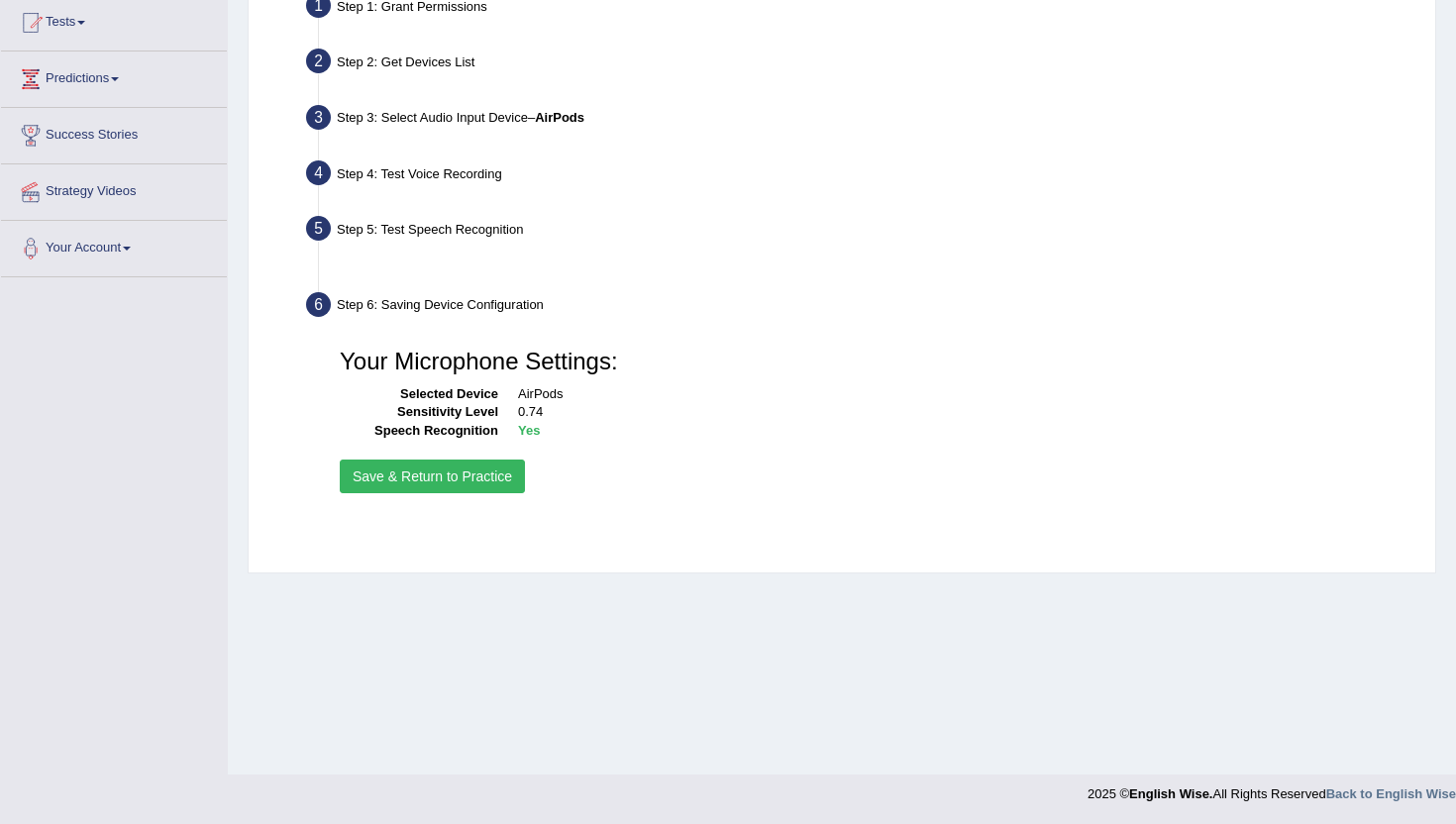 scroll, scrollTop: 216, scrollLeft: 0, axis: vertical 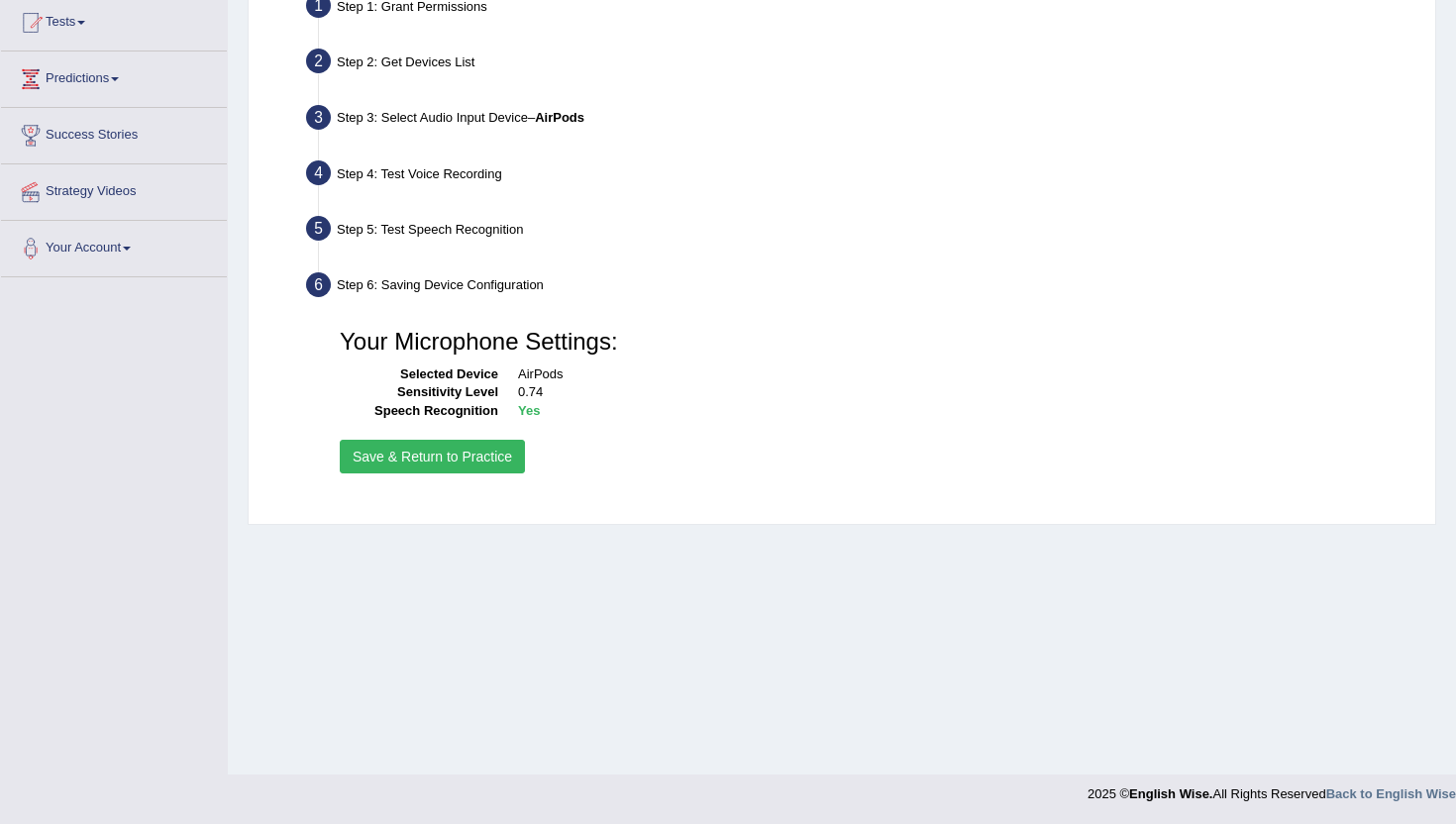 click on "Save & Return to Practice" at bounding box center (432, 457) 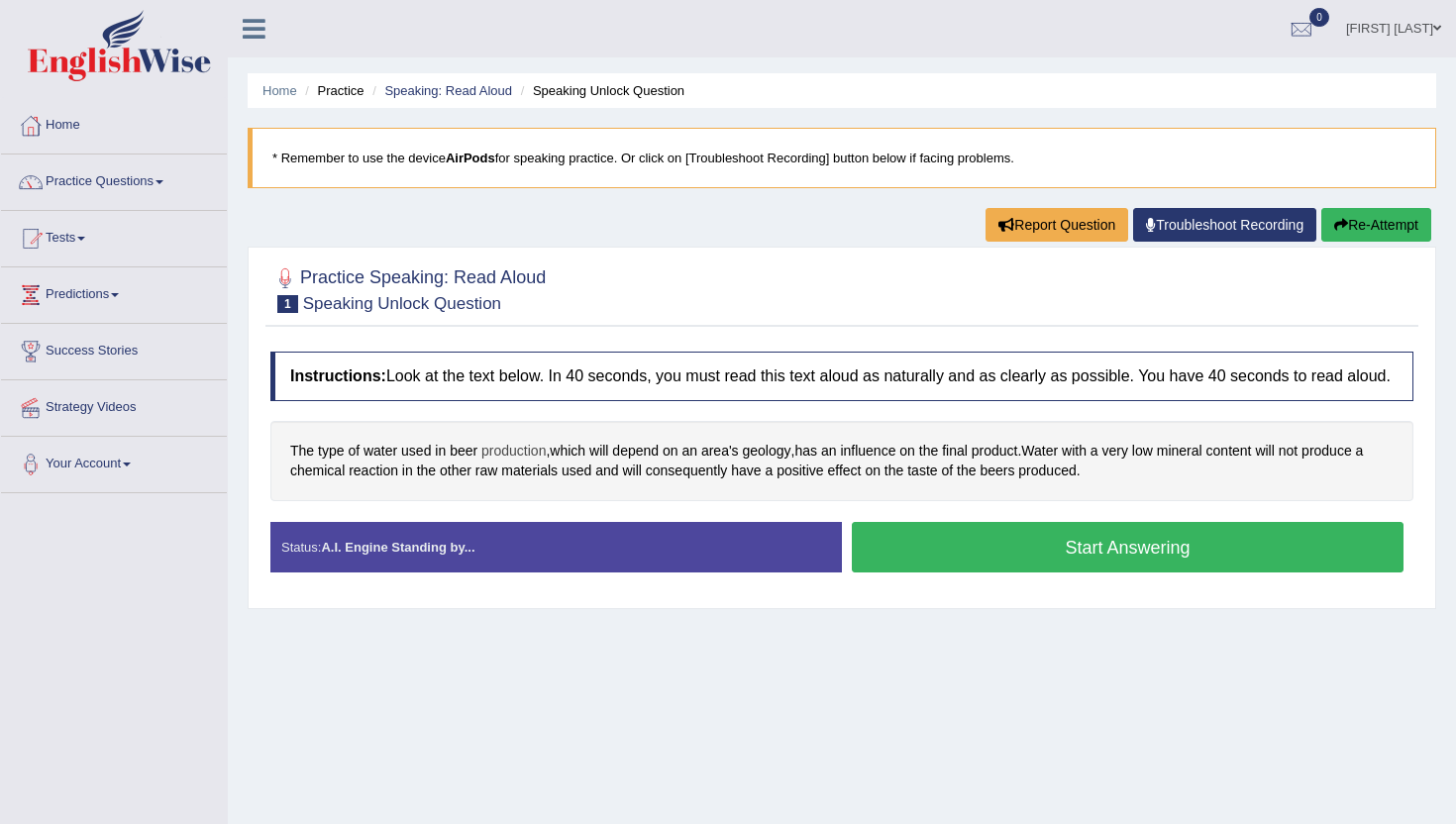 scroll, scrollTop: 0, scrollLeft: 0, axis: both 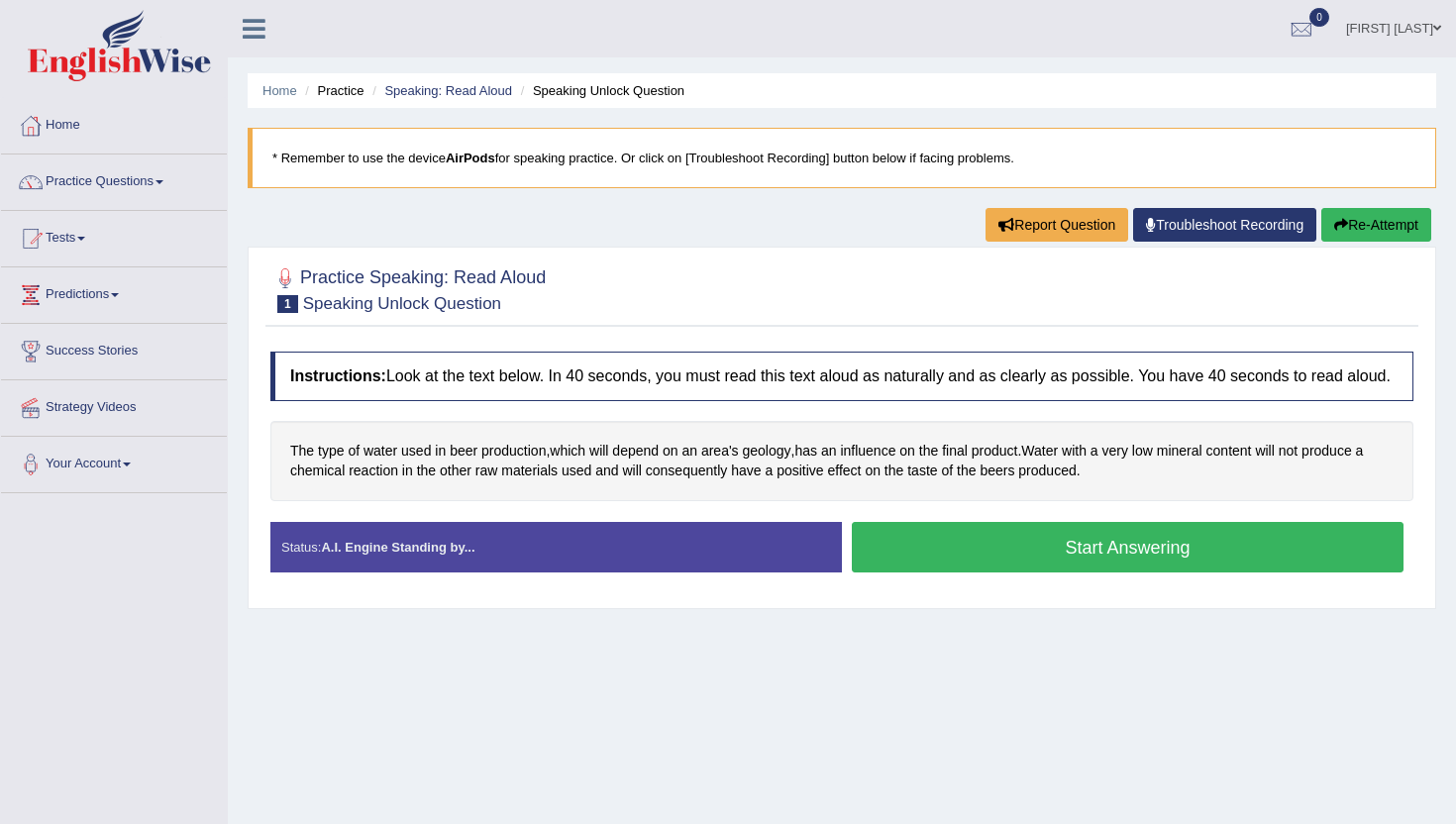 click on "Start Answering" at bounding box center [1127, 547] 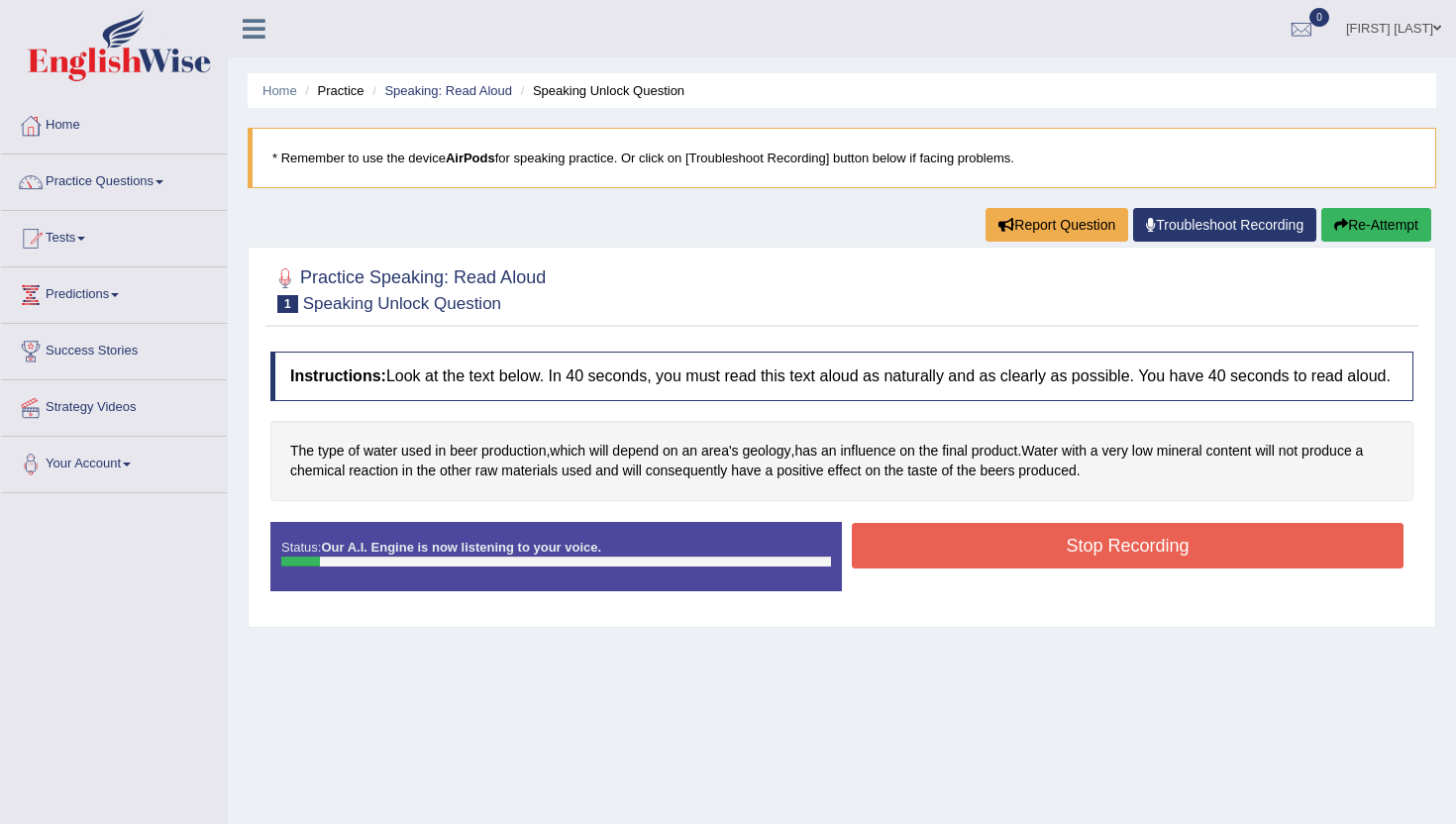 click on "Stop Recording" at bounding box center [1127, 546] 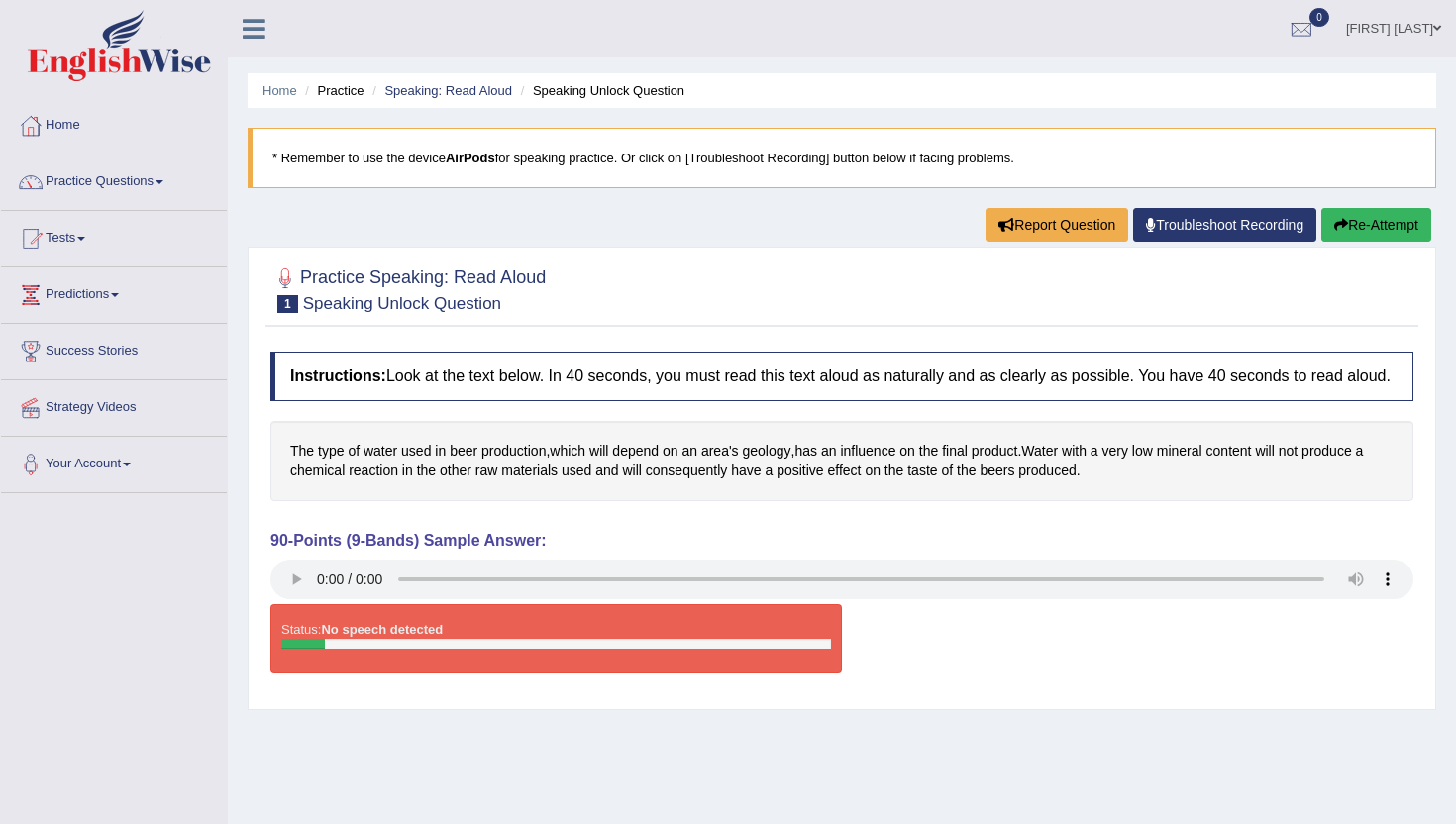 drag, startPoint x: 326, startPoint y: 661, endPoint x: 276, endPoint y: 645, distance: 52.49762 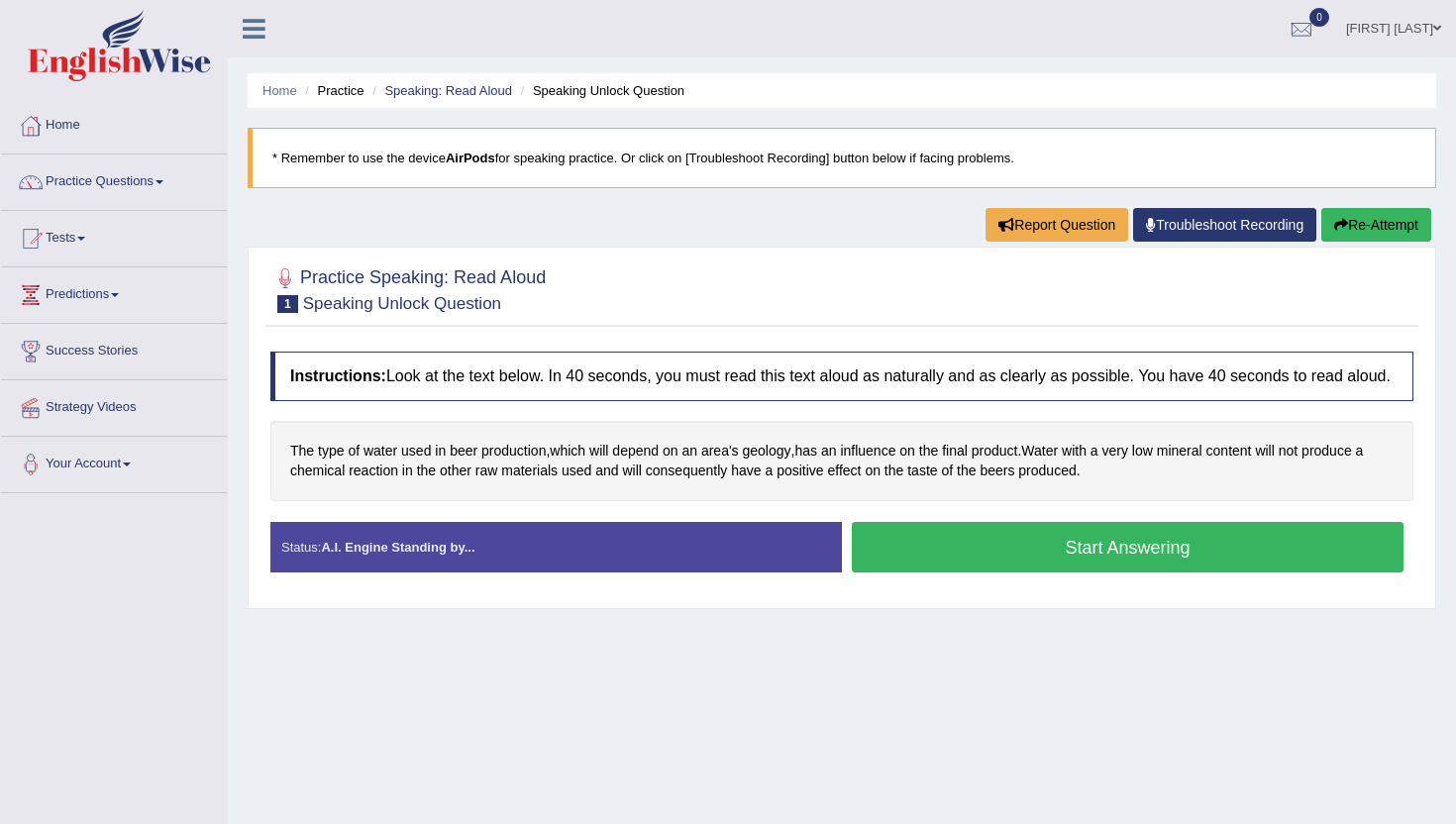 scroll, scrollTop: 0, scrollLeft: 0, axis: both 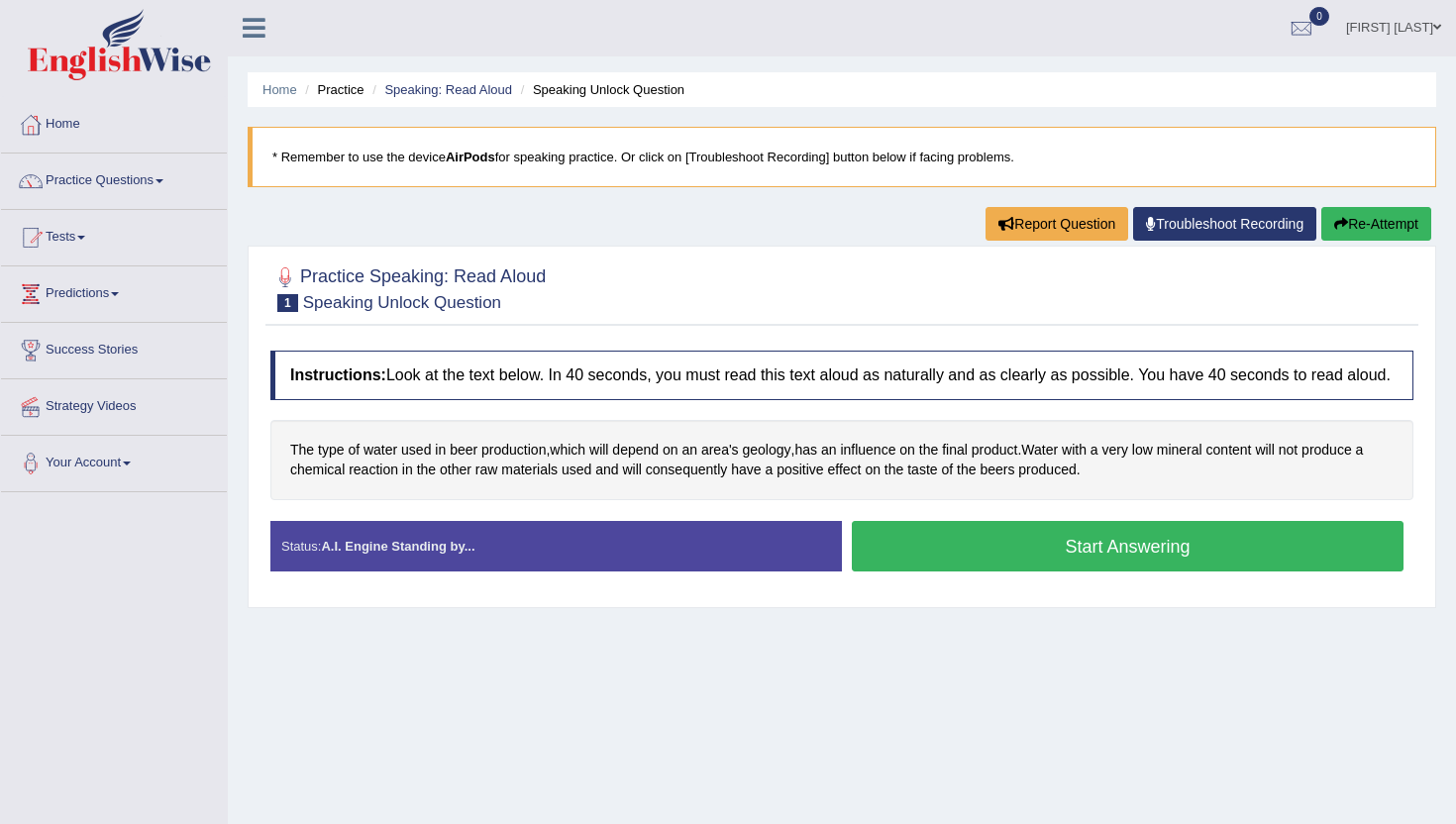 click on "Start Answering" at bounding box center [1127, 546] 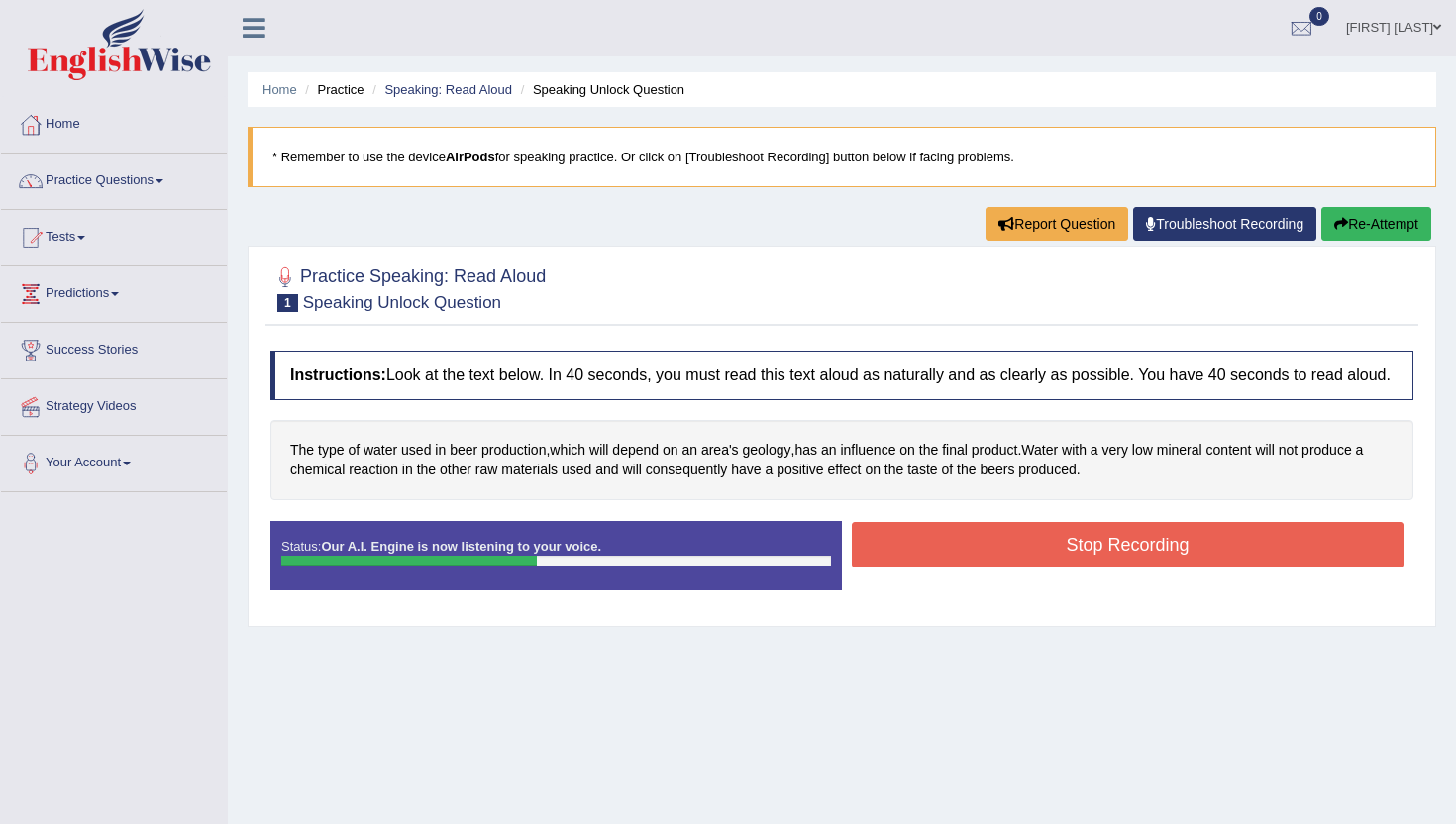 click on "Stop Recording" at bounding box center (1127, 545) 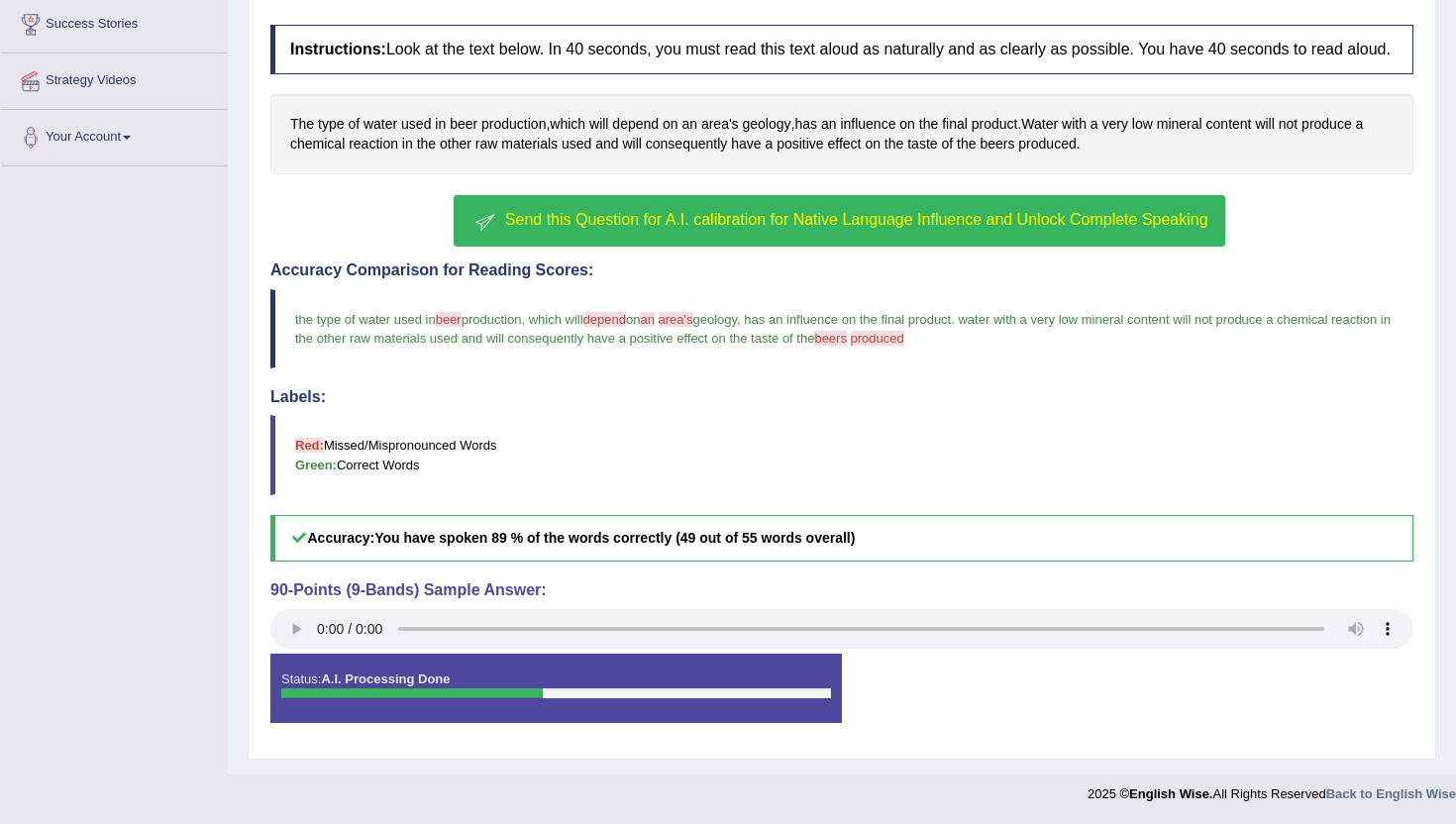 scroll, scrollTop: 345, scrollLeft: 0, axis: vertical 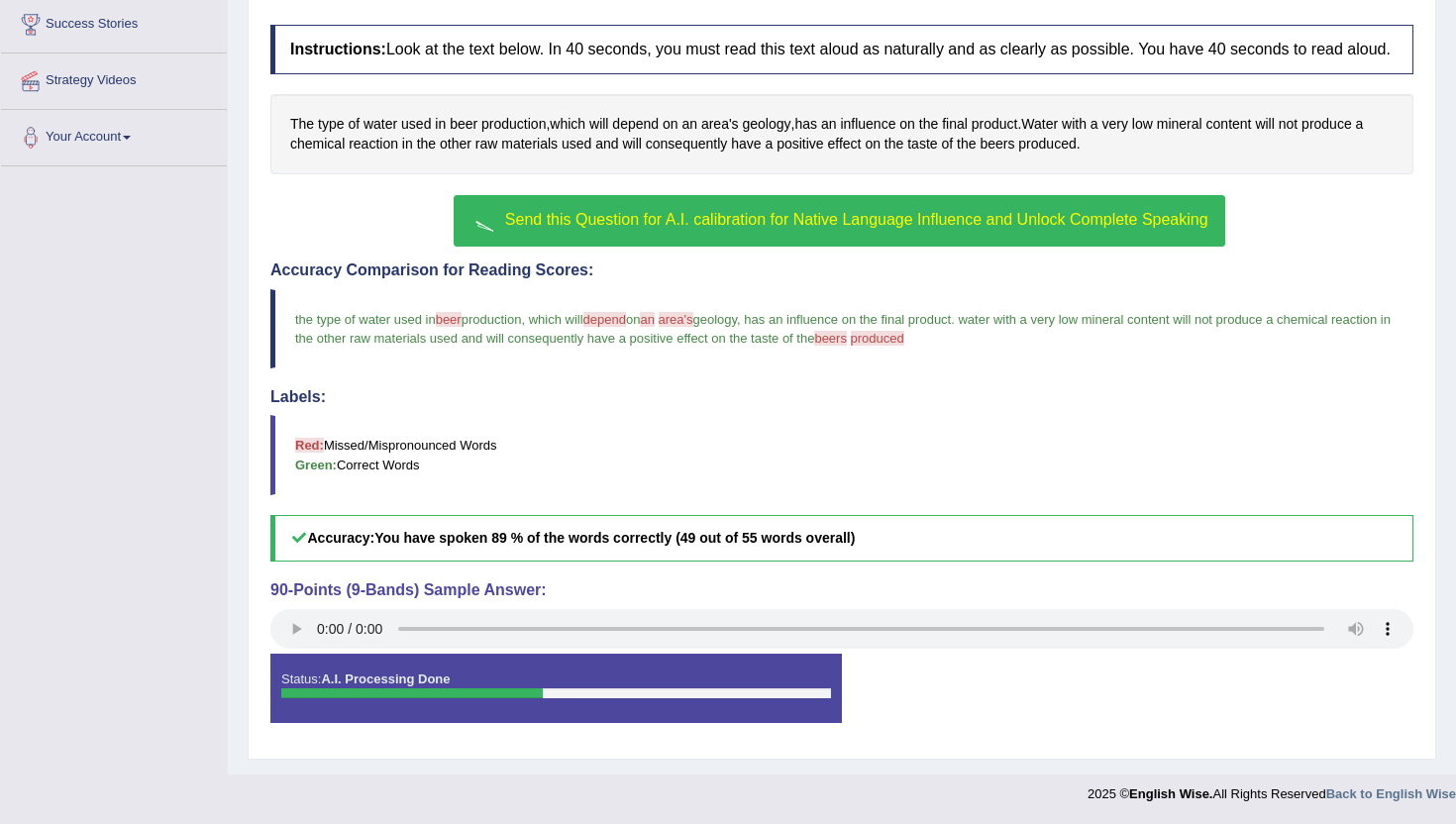 click on "Send this Question for A.I. calibration for Native Language Influence and Unlock Complete Speaking" at bounding box center (857, 219) 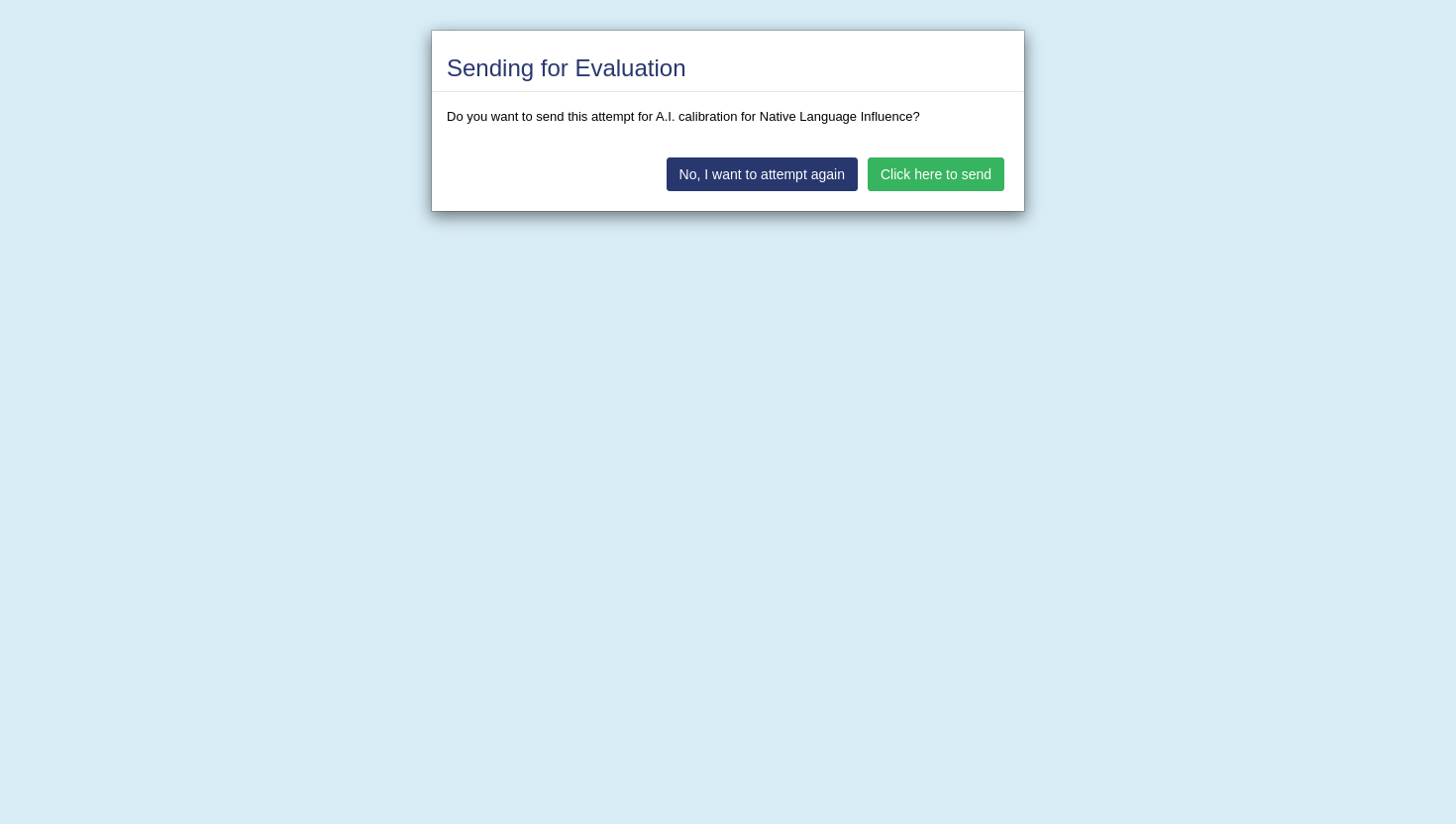 click on "Click here to send" at bounding box center (936, 174) 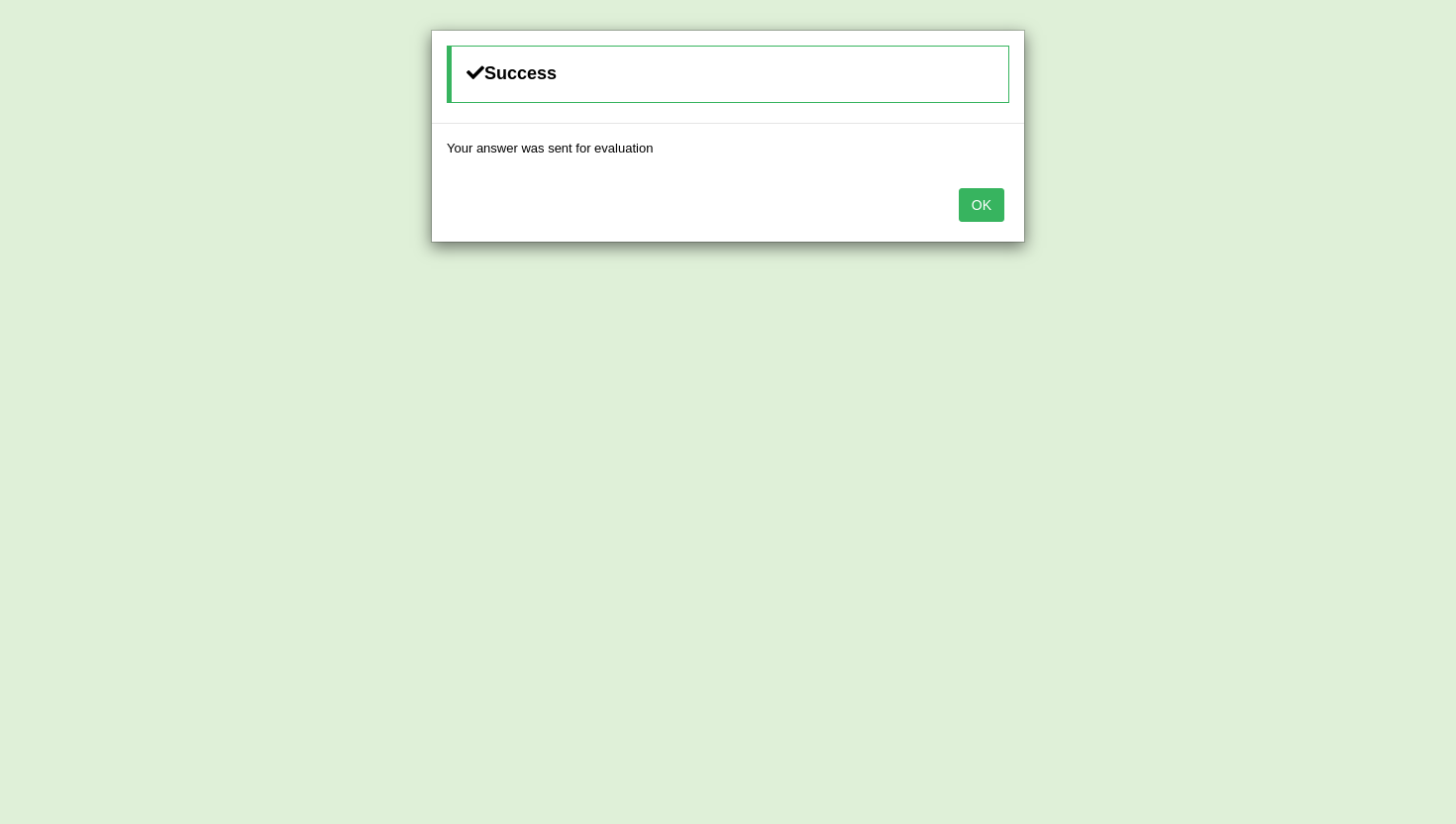 click on "OK" at bounding box center (982, 205) 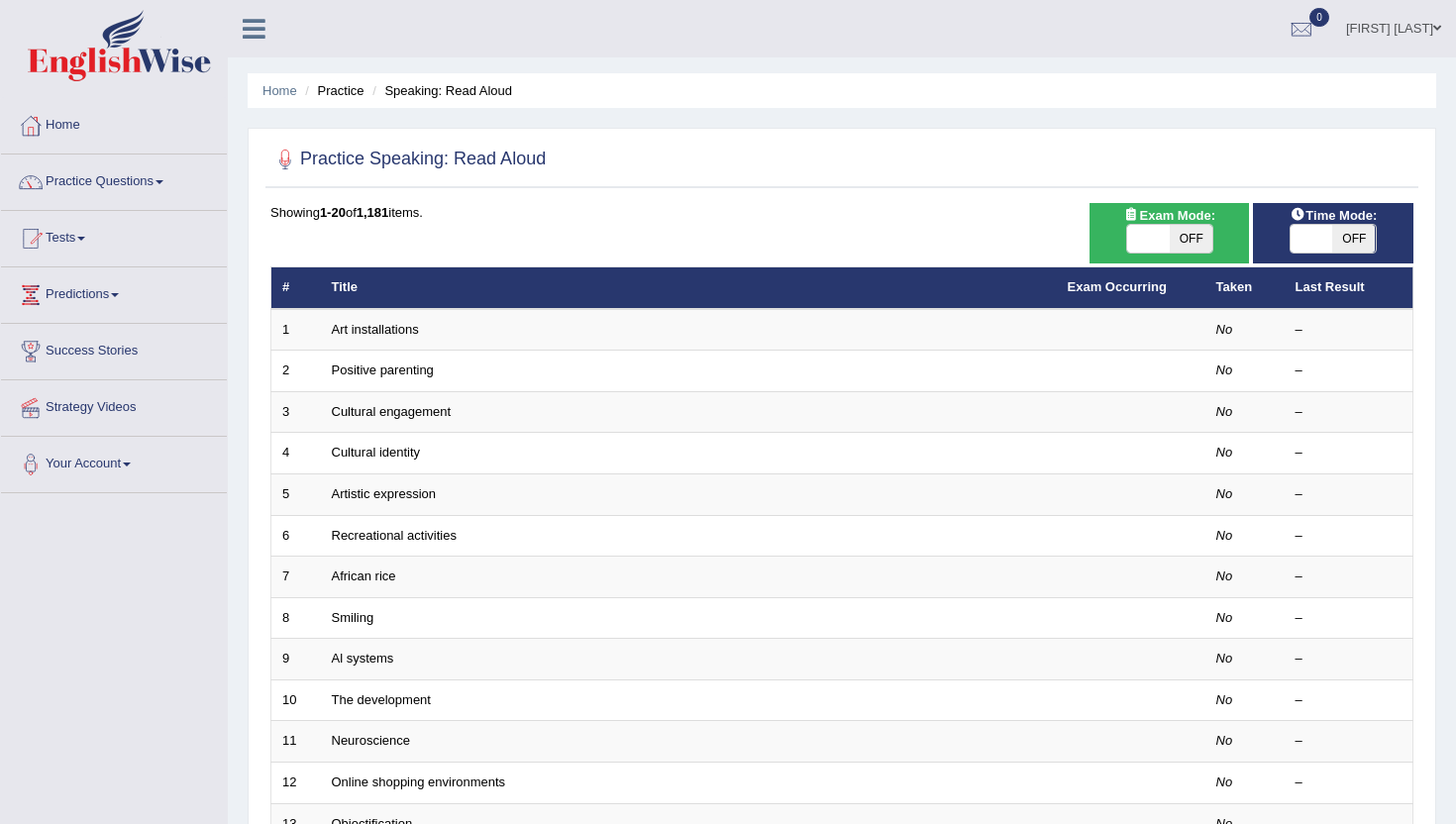 scroll, scrollTop: 8, scrollLeft: 0, axis: vertical 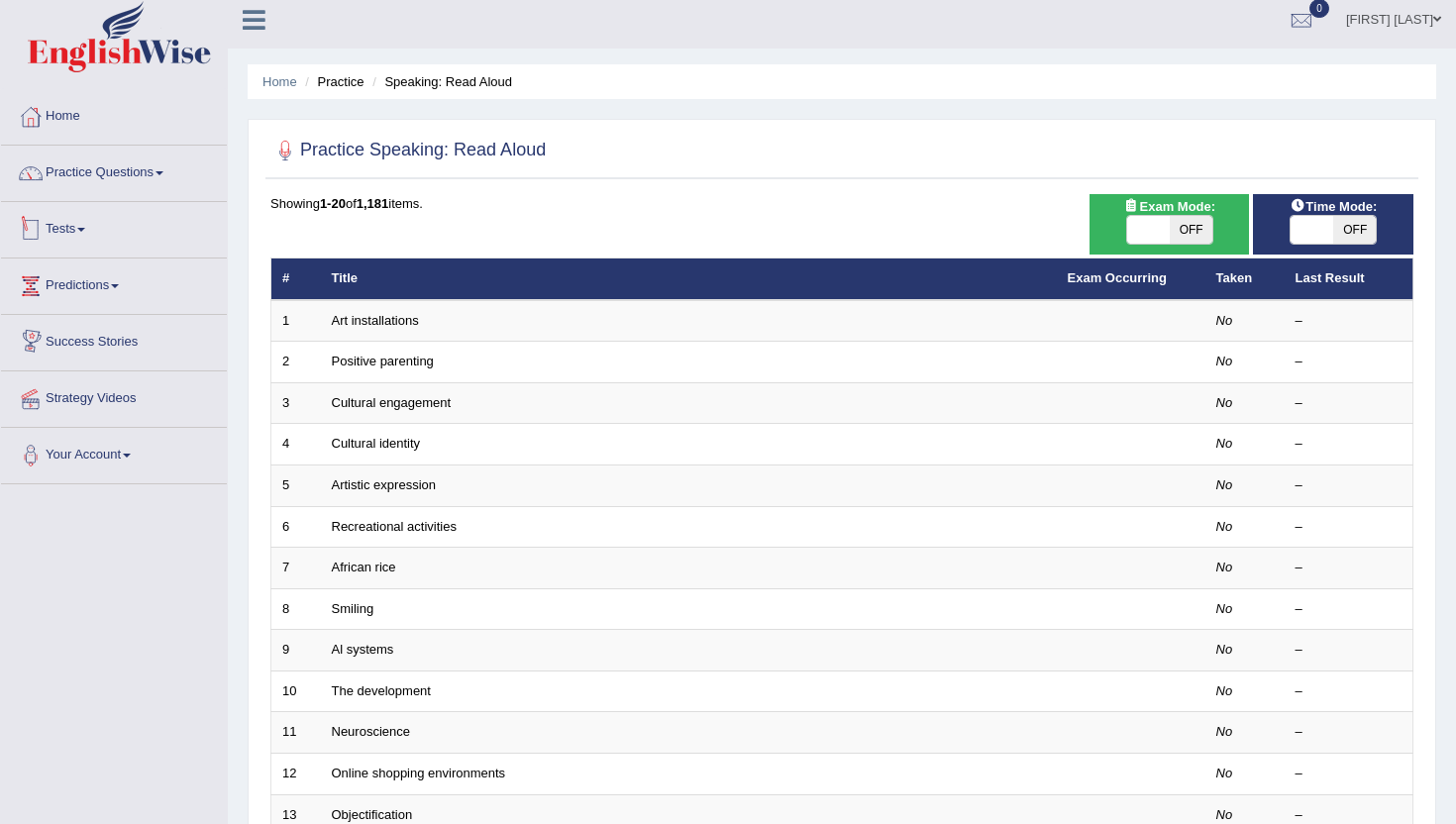 click on "Tests" at bounding box center [114, 227] 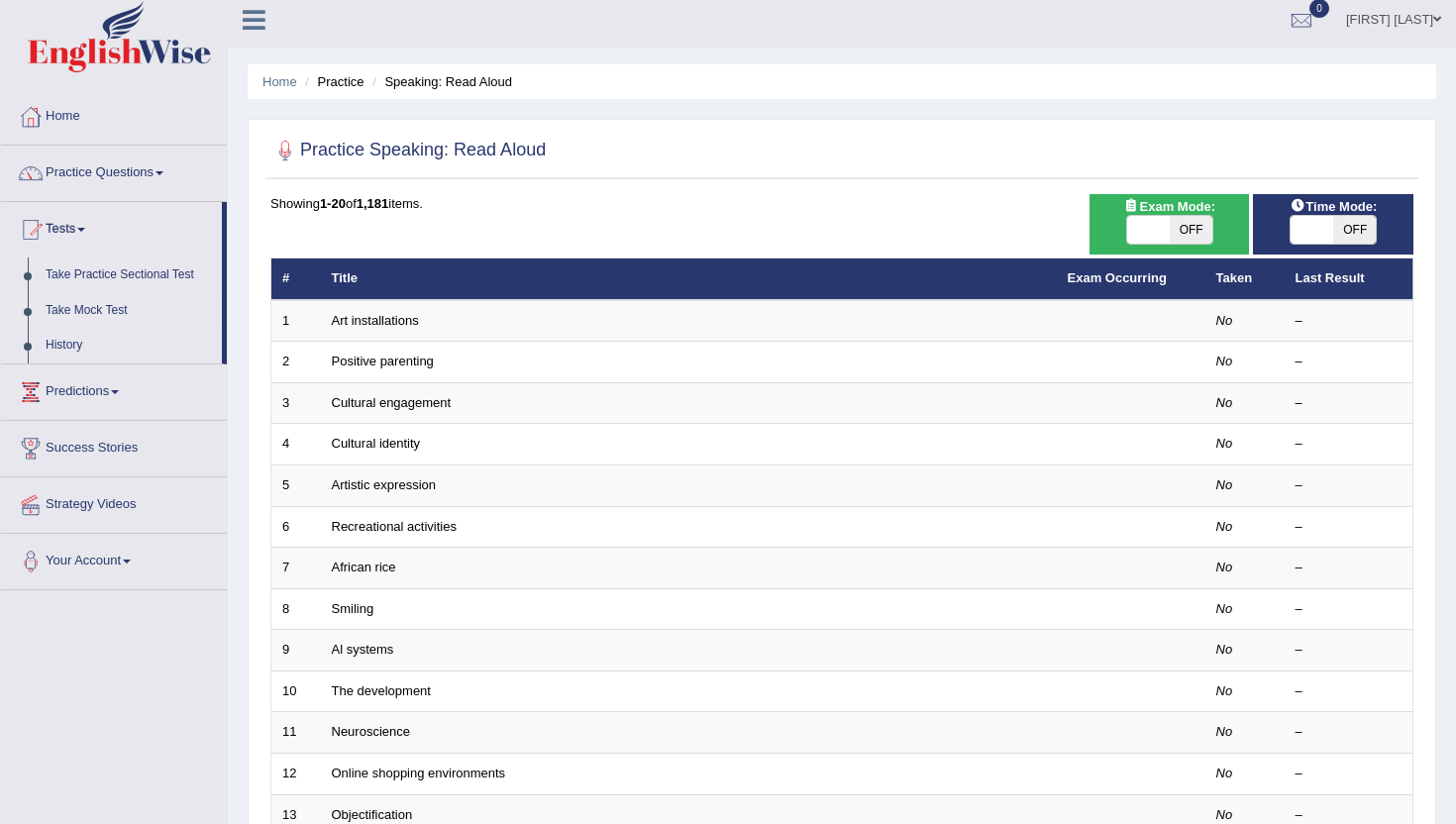 click on "Take Mock Test" at bounding box center [129, 311] 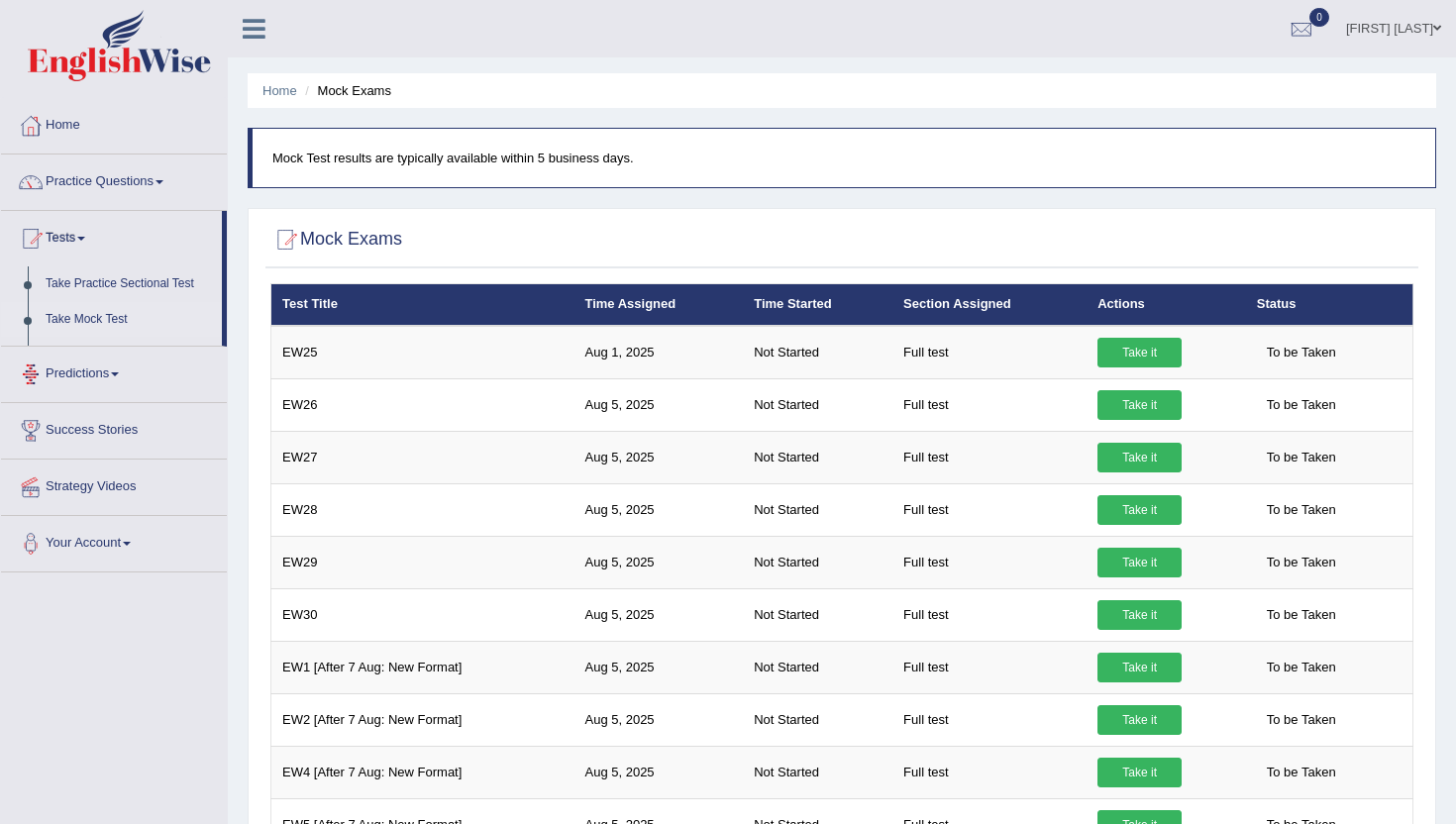 scroll, scrollTop: 0, scrollLeft: 0, axis: both 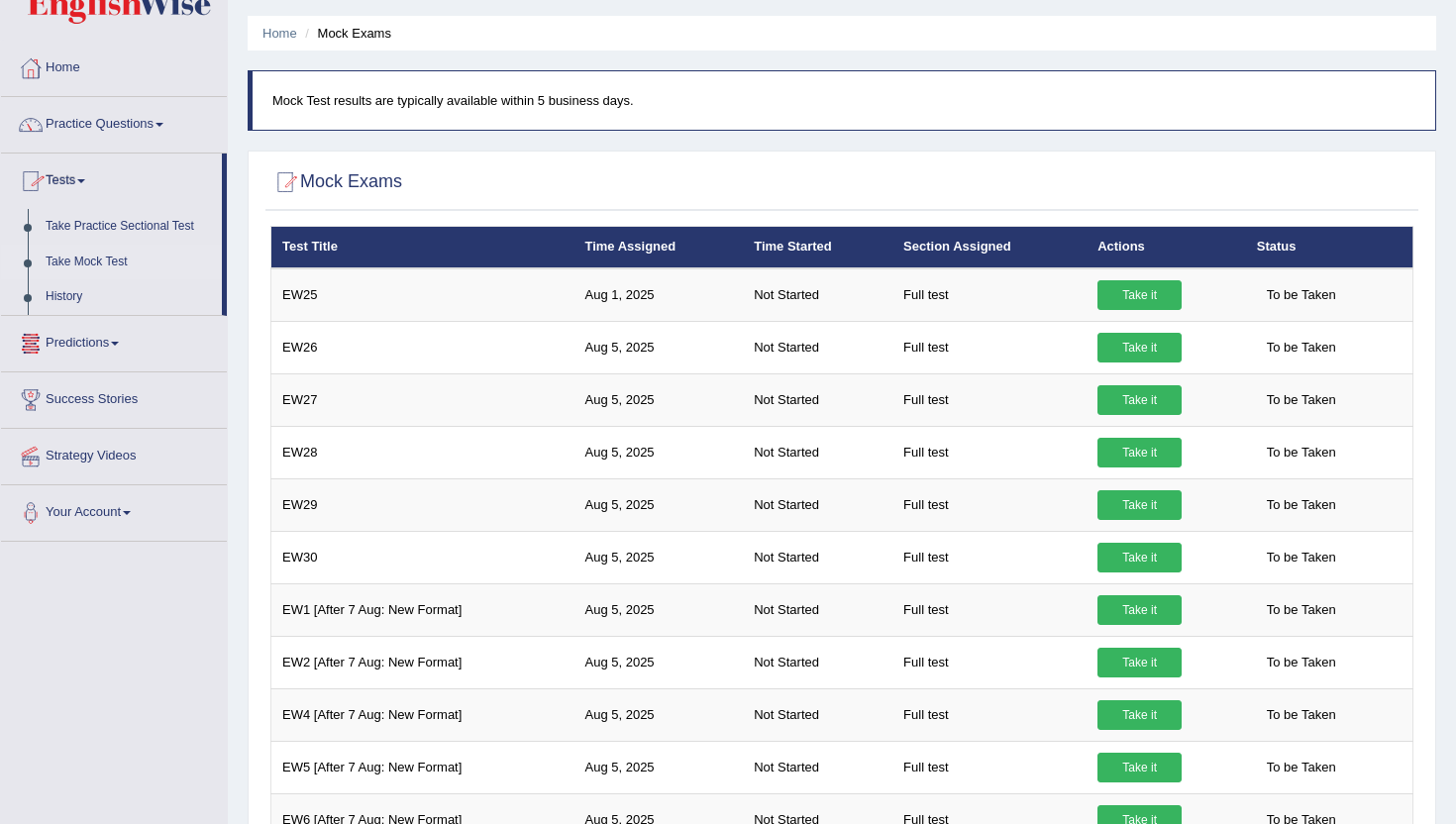 click on "Predictions" at bounding box center [114, 341] 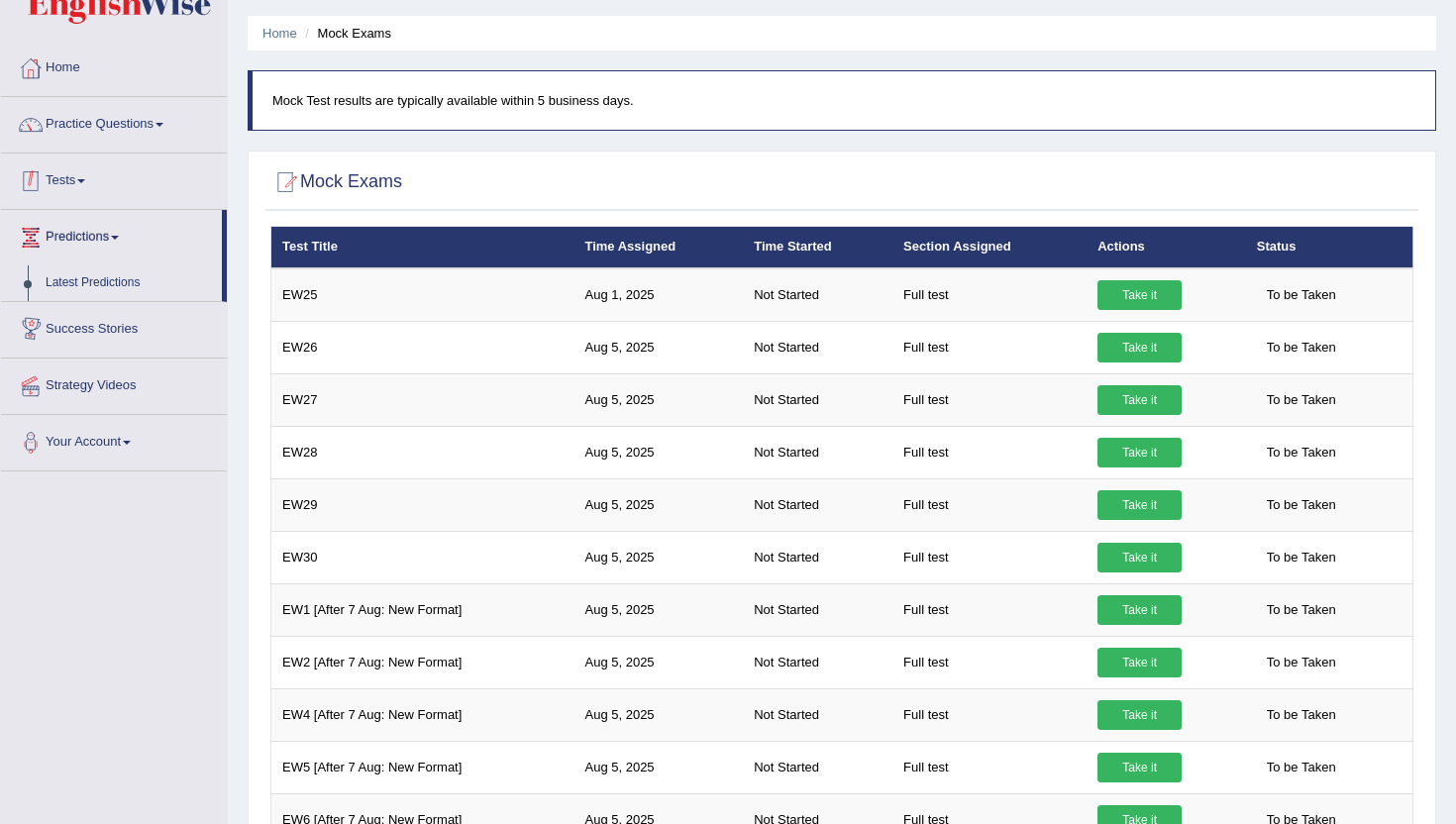 click on "Tests" at bounding box center [114, 178] 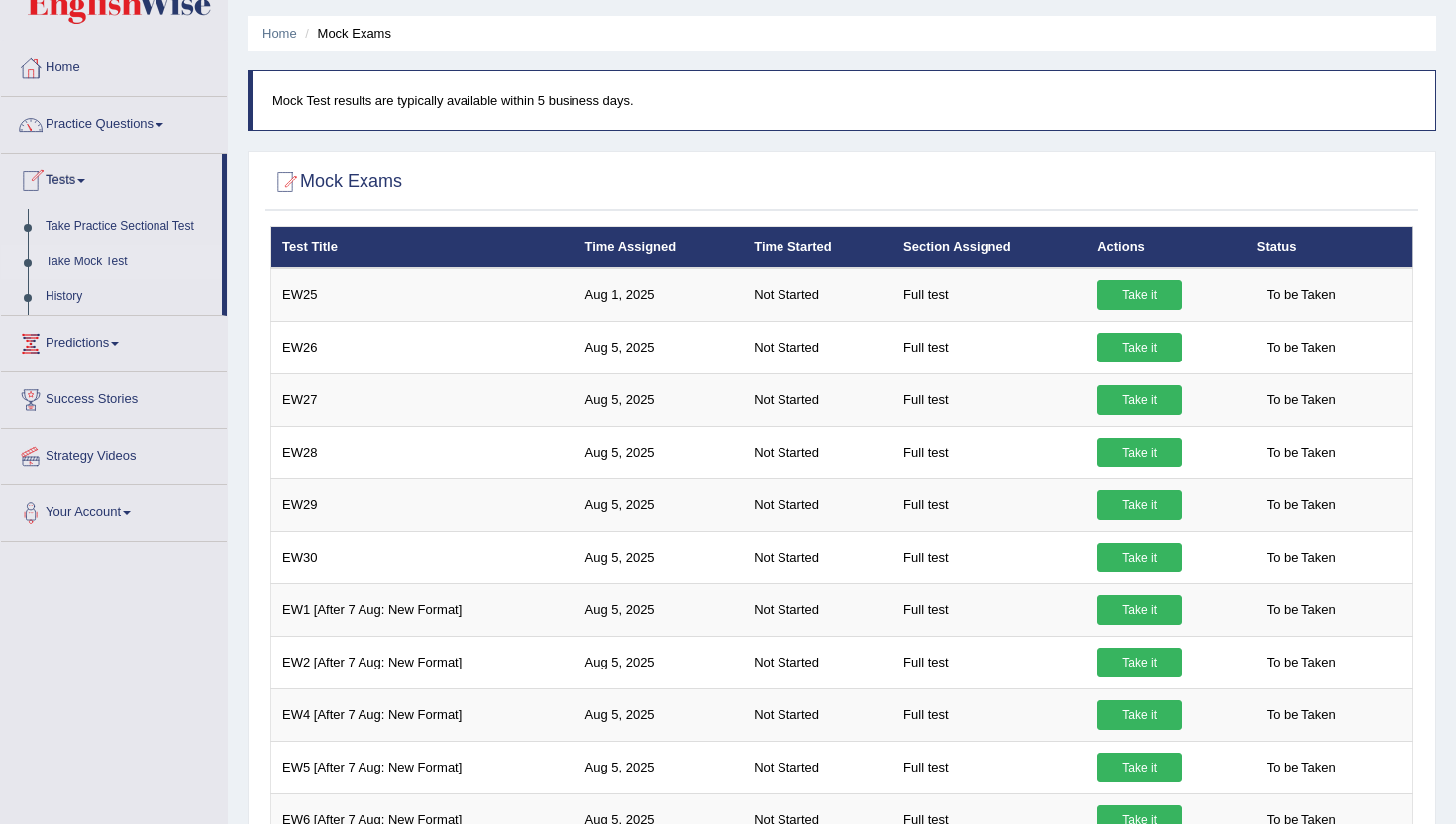click on "Tests" at bounding box center [111, 178] 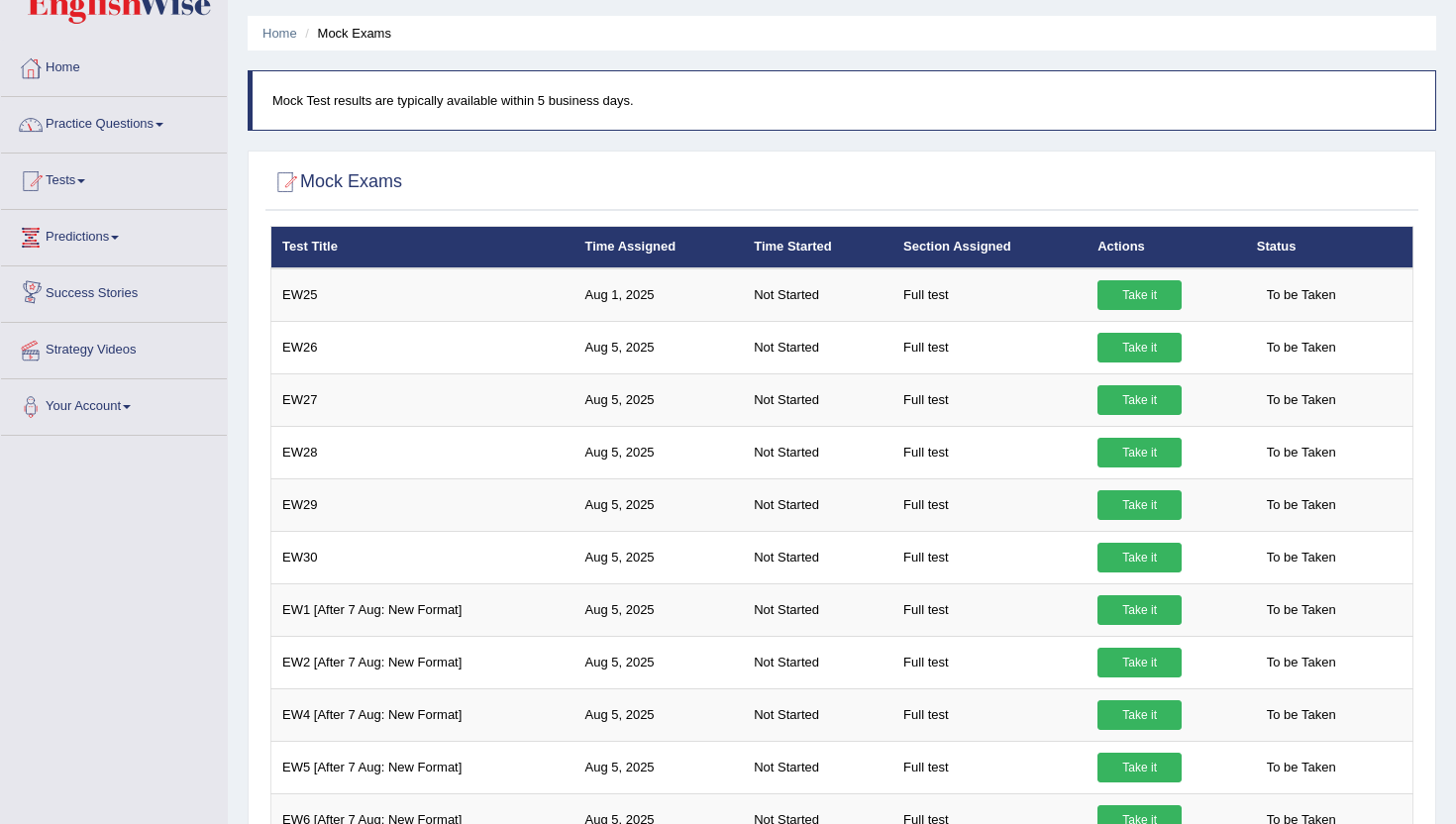 click on "Practice Questions" at bounding box center [114, 122] 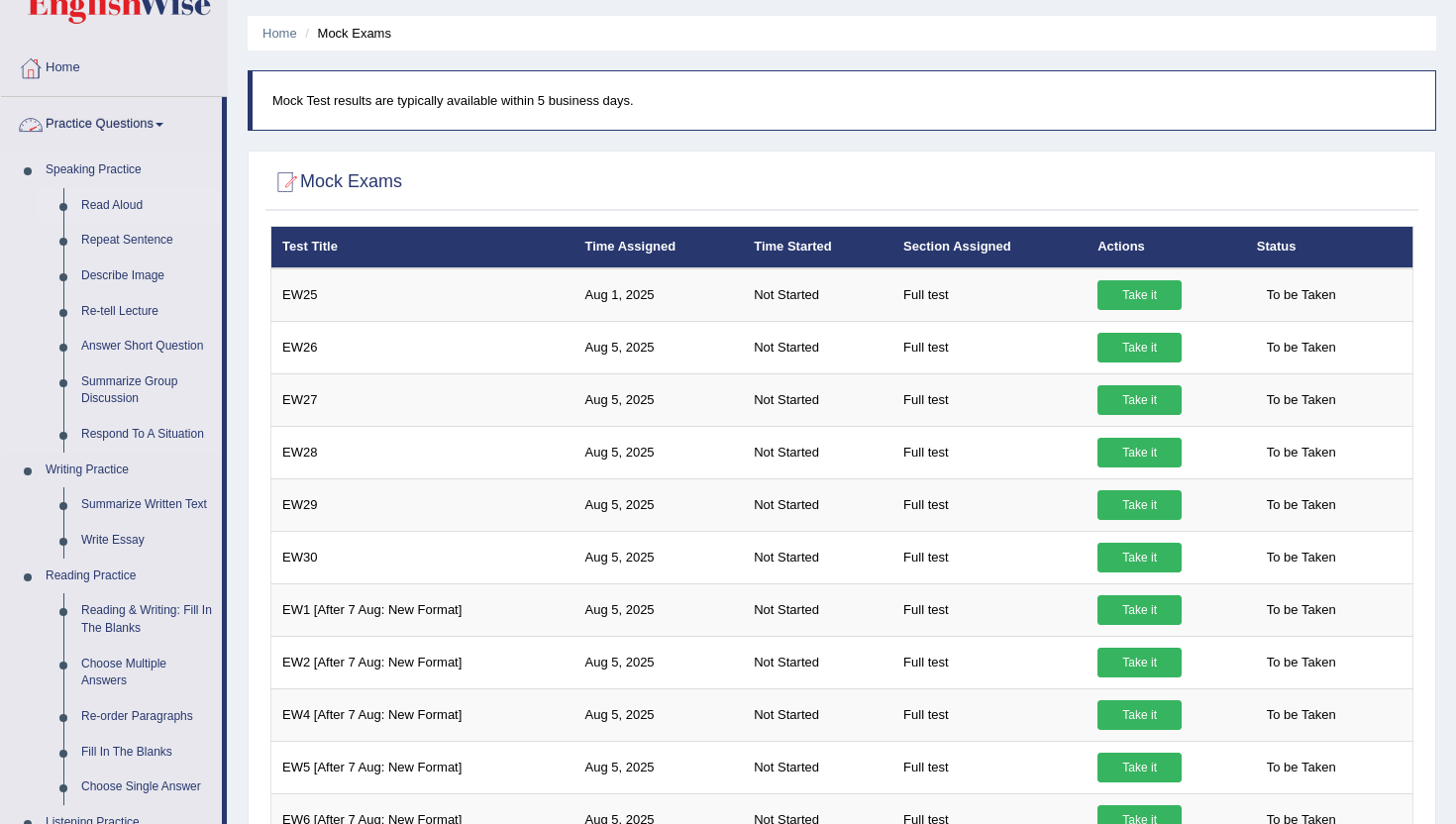 click on "Read Aloud" at bounding box center (147, 206) 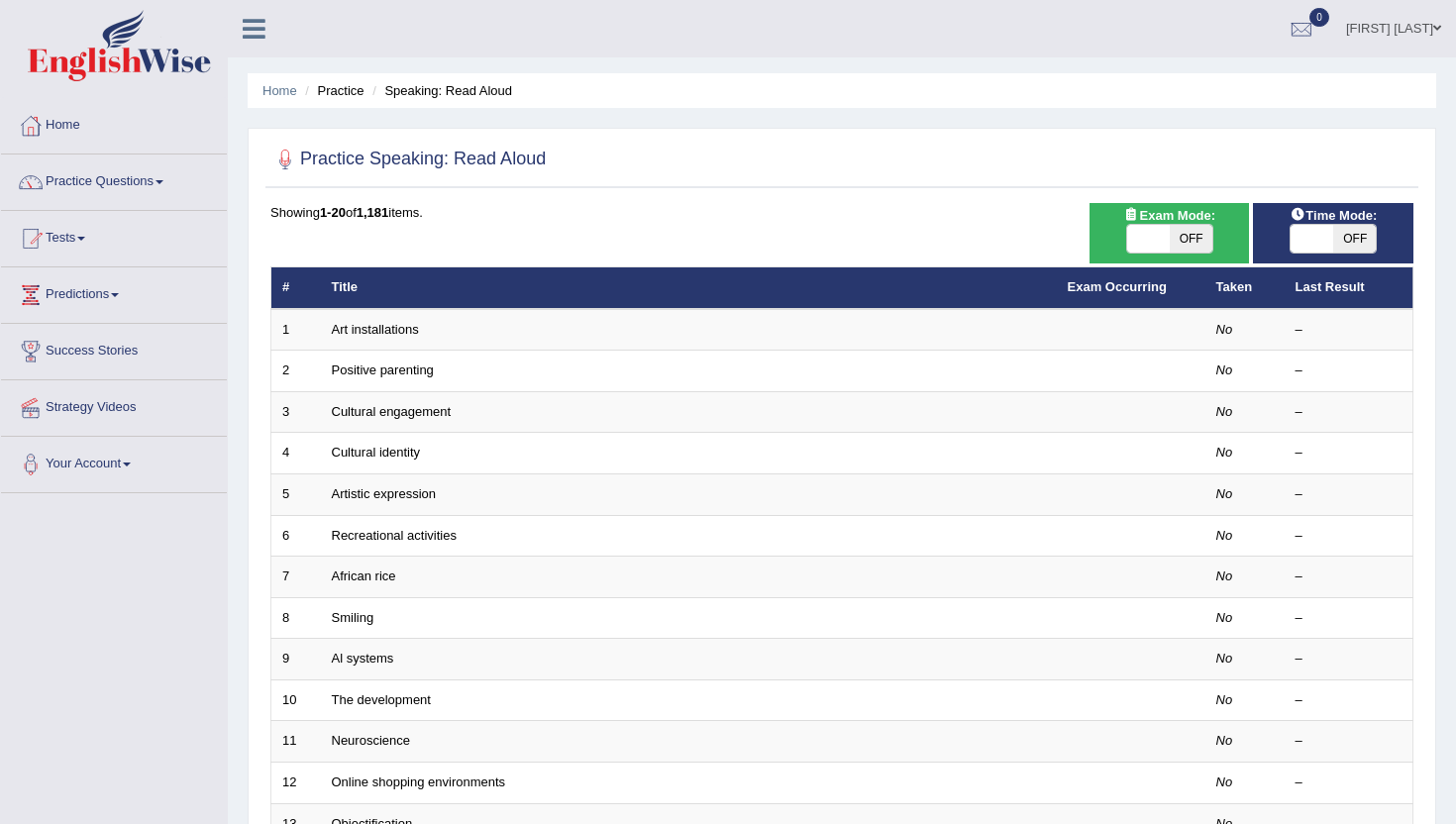 scroll, scrollTop: 0, scrollLeft: 0, axis: both 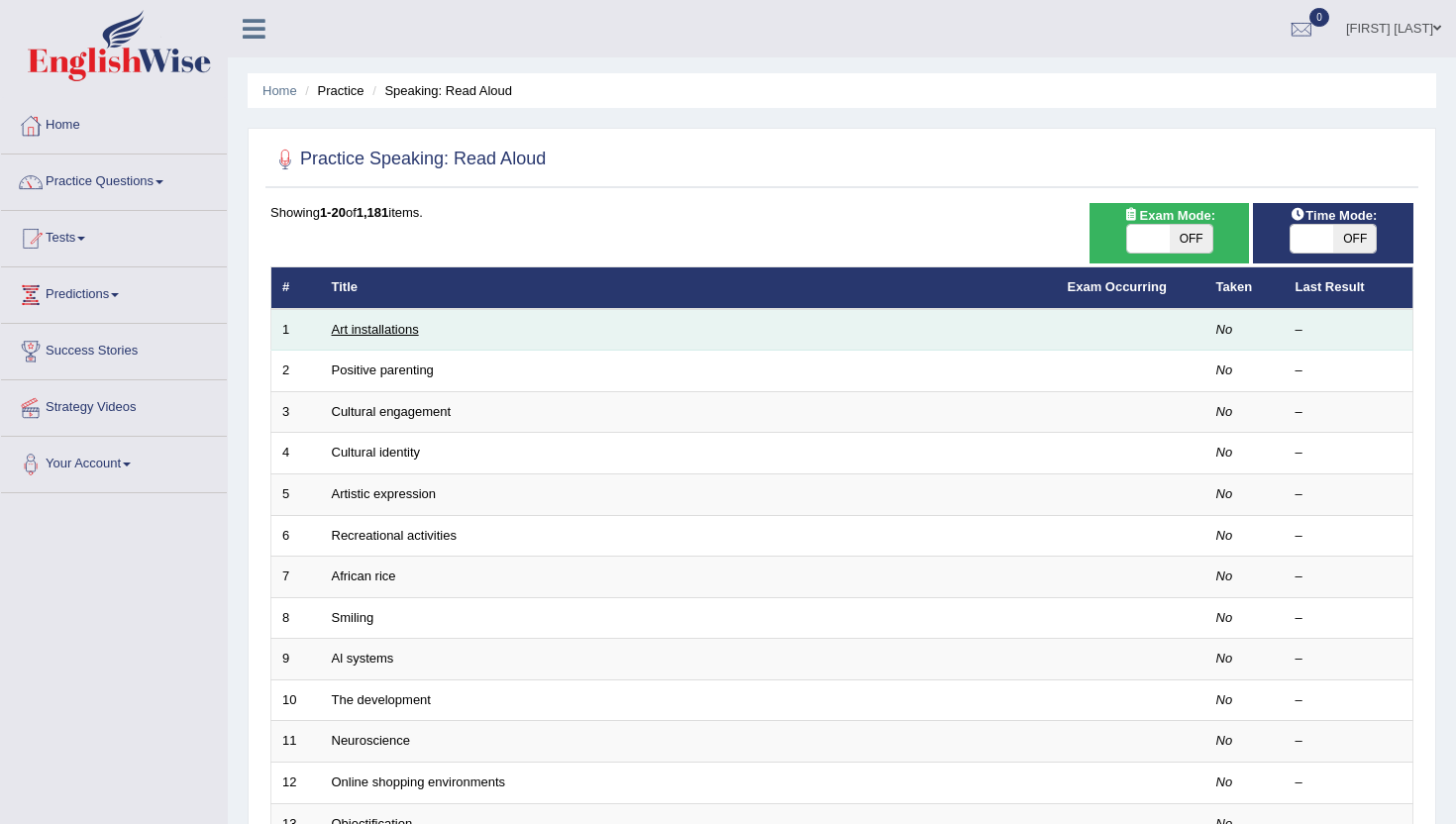 click on "Art installations" at bounding box center (375, 329) 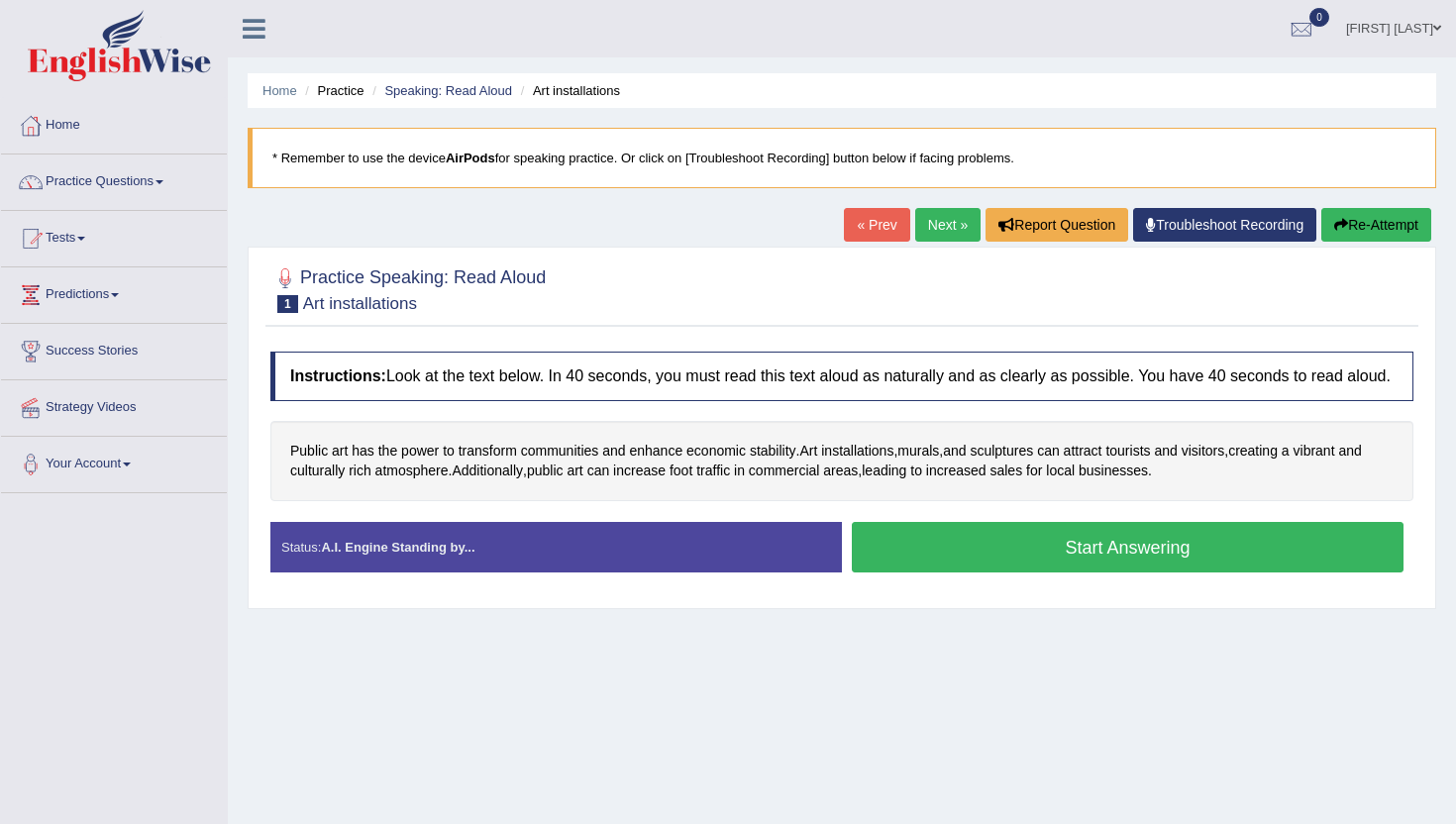 scroll, scrollTop: 0, scrollLeft: 0, axis: both 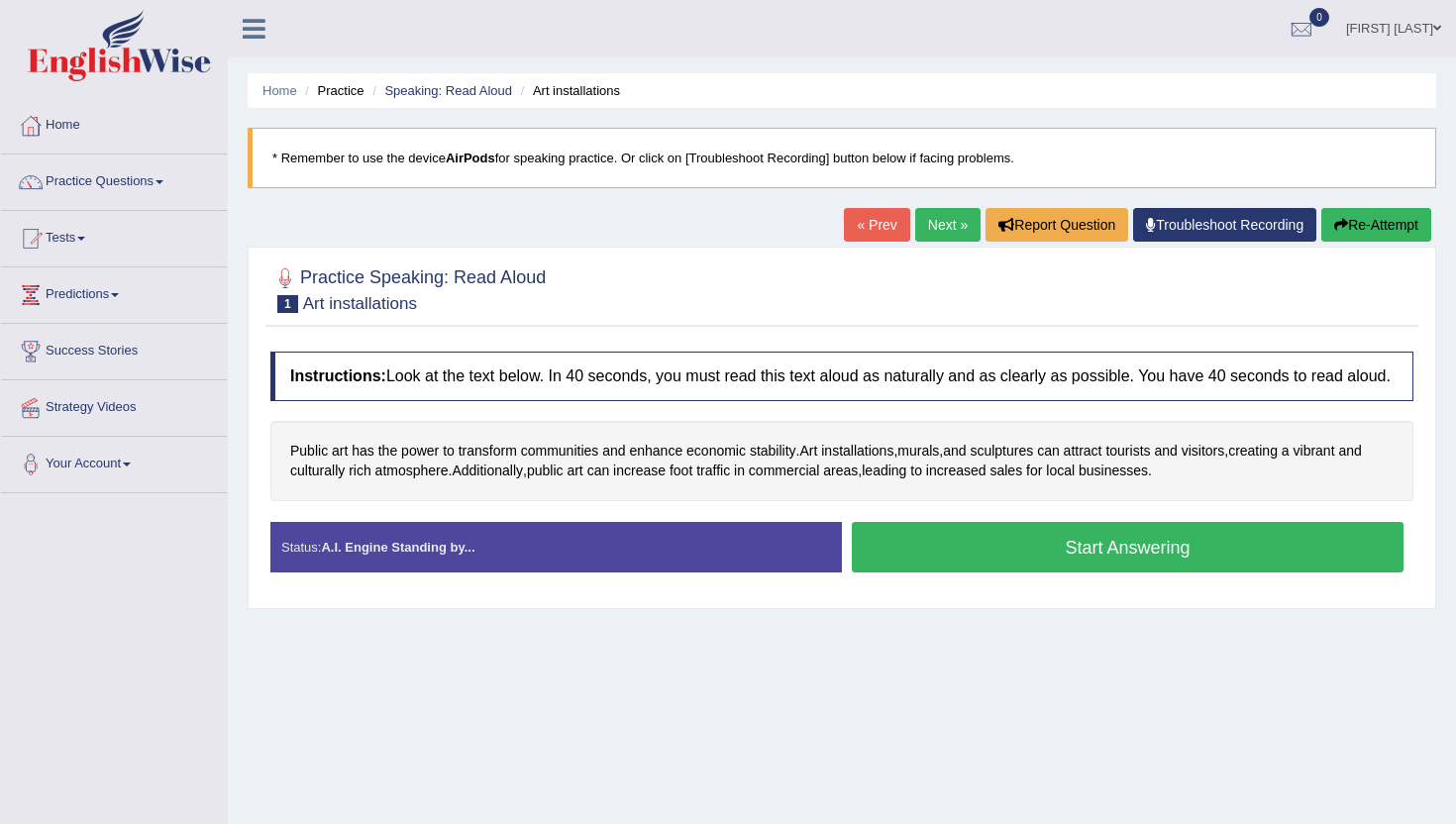 click on "Start Answering" at bounding box center (1127, 547) 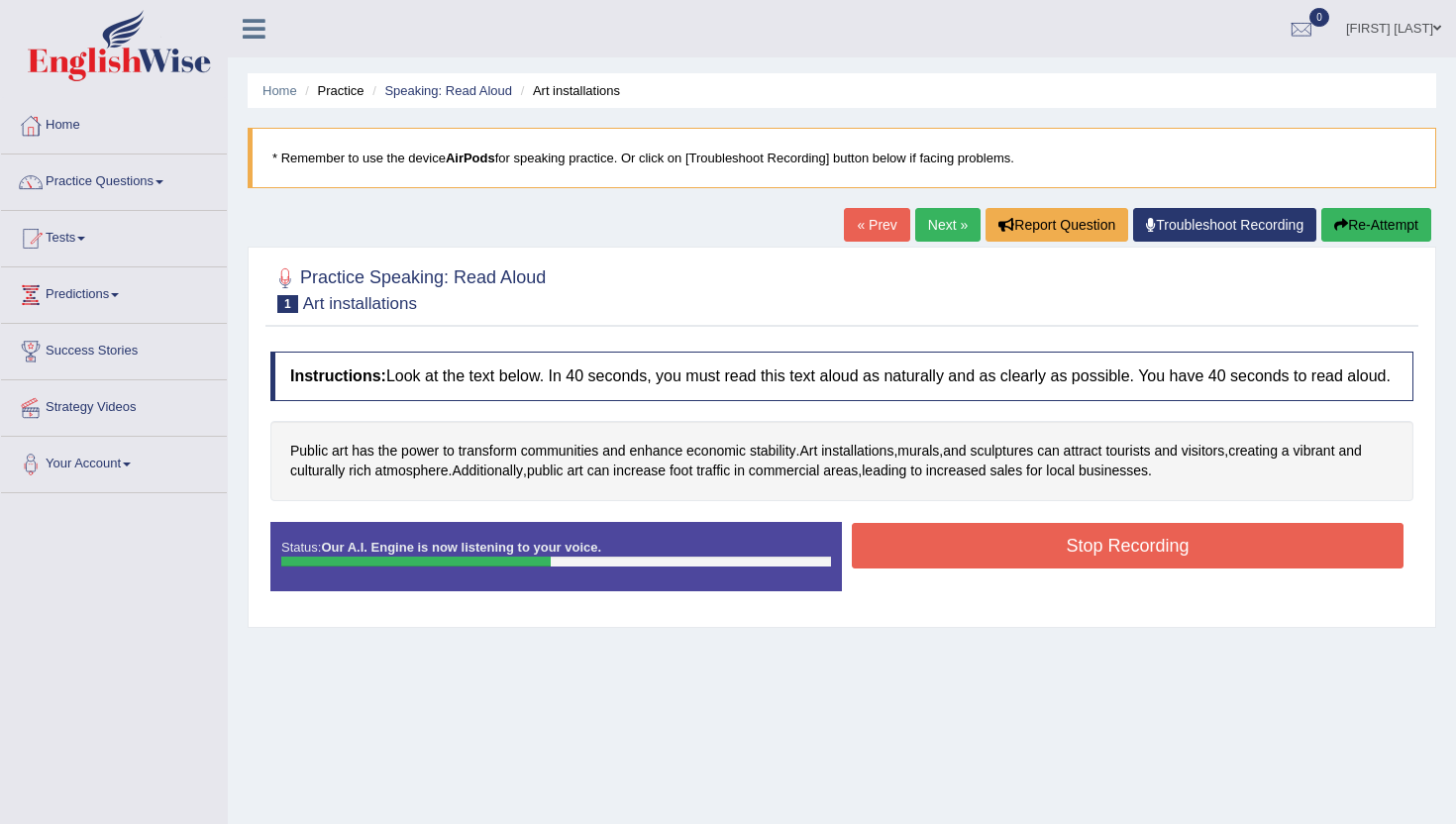 click on "Stop Recording" at bounding box center (1127, 546) 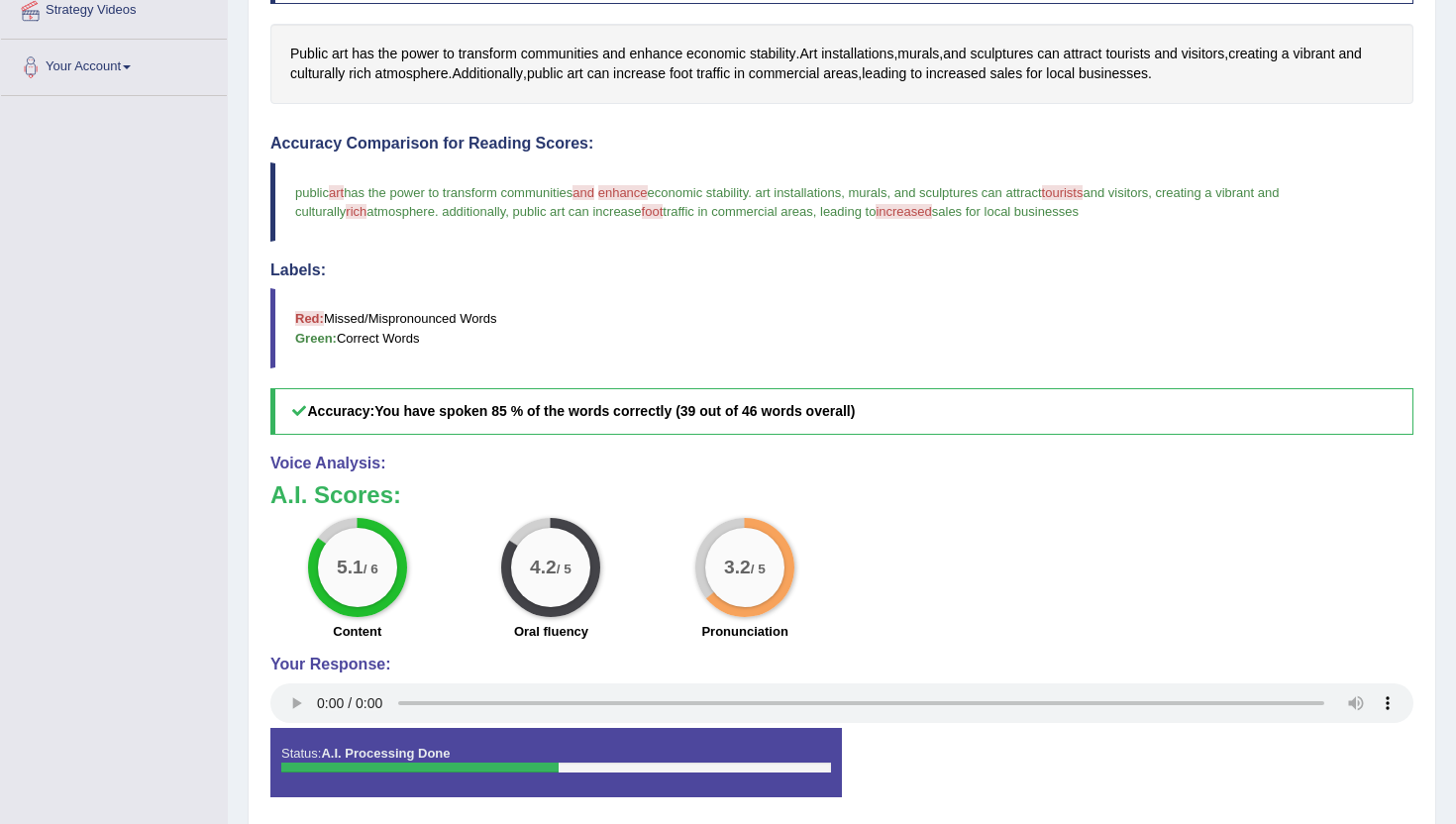 scroll, scrollTop: 489, scrollLeft: 0, axis: vertical 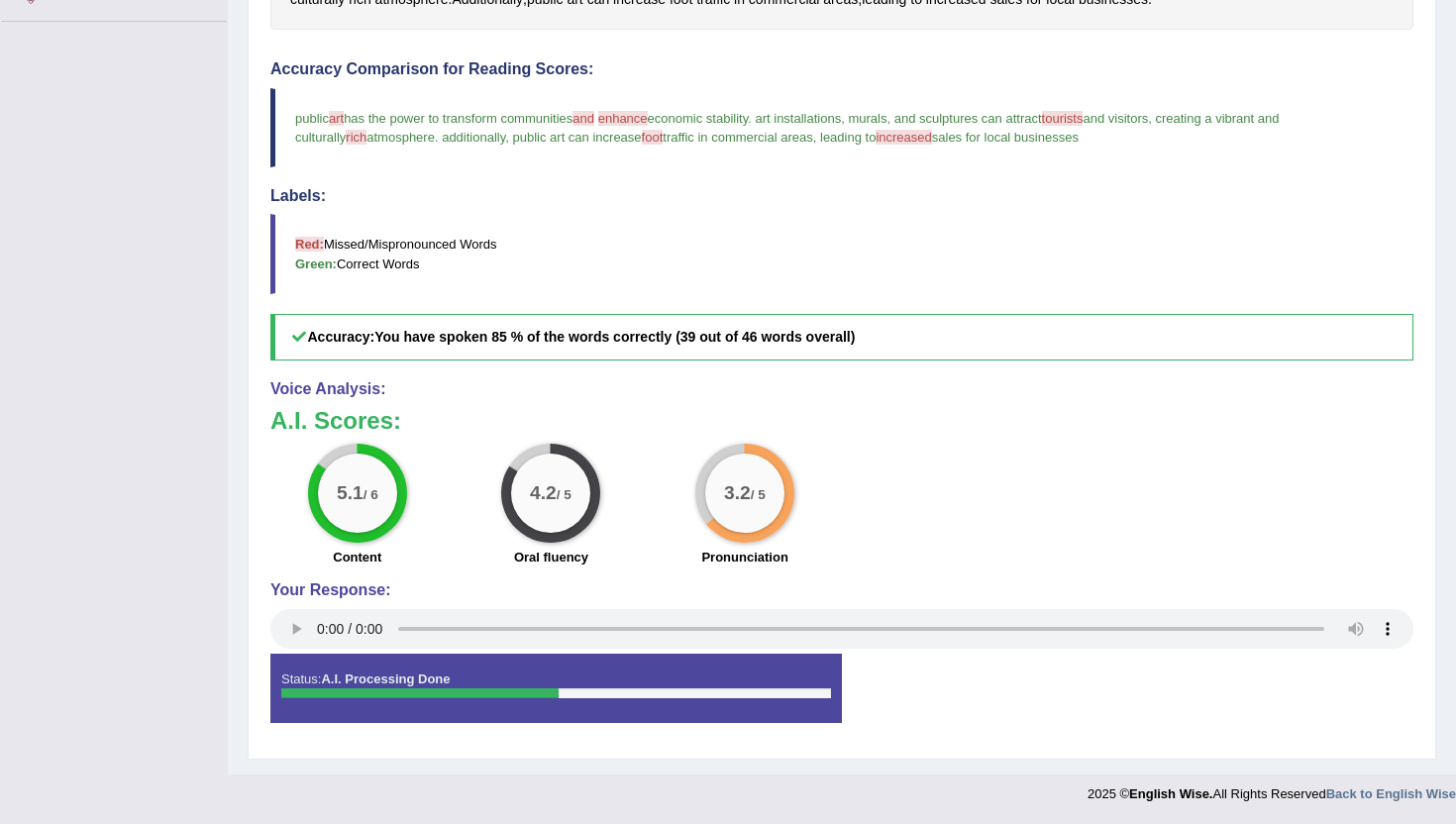 click on "Status:  A.I. Processing Done" at bounding box center (556, 688) 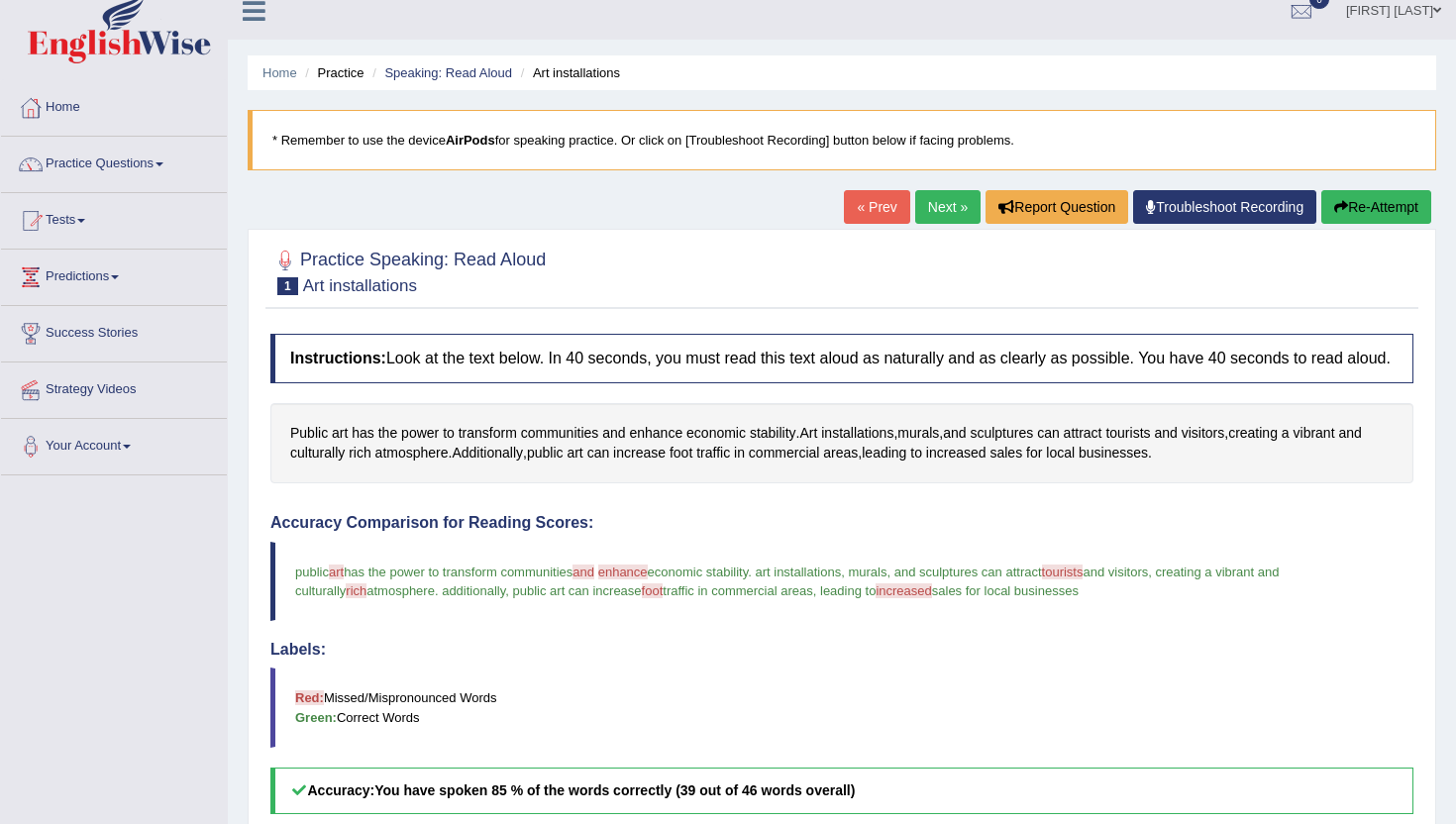 scroll, scrollTop: 20, scrollLeft: 0, axis: vertical 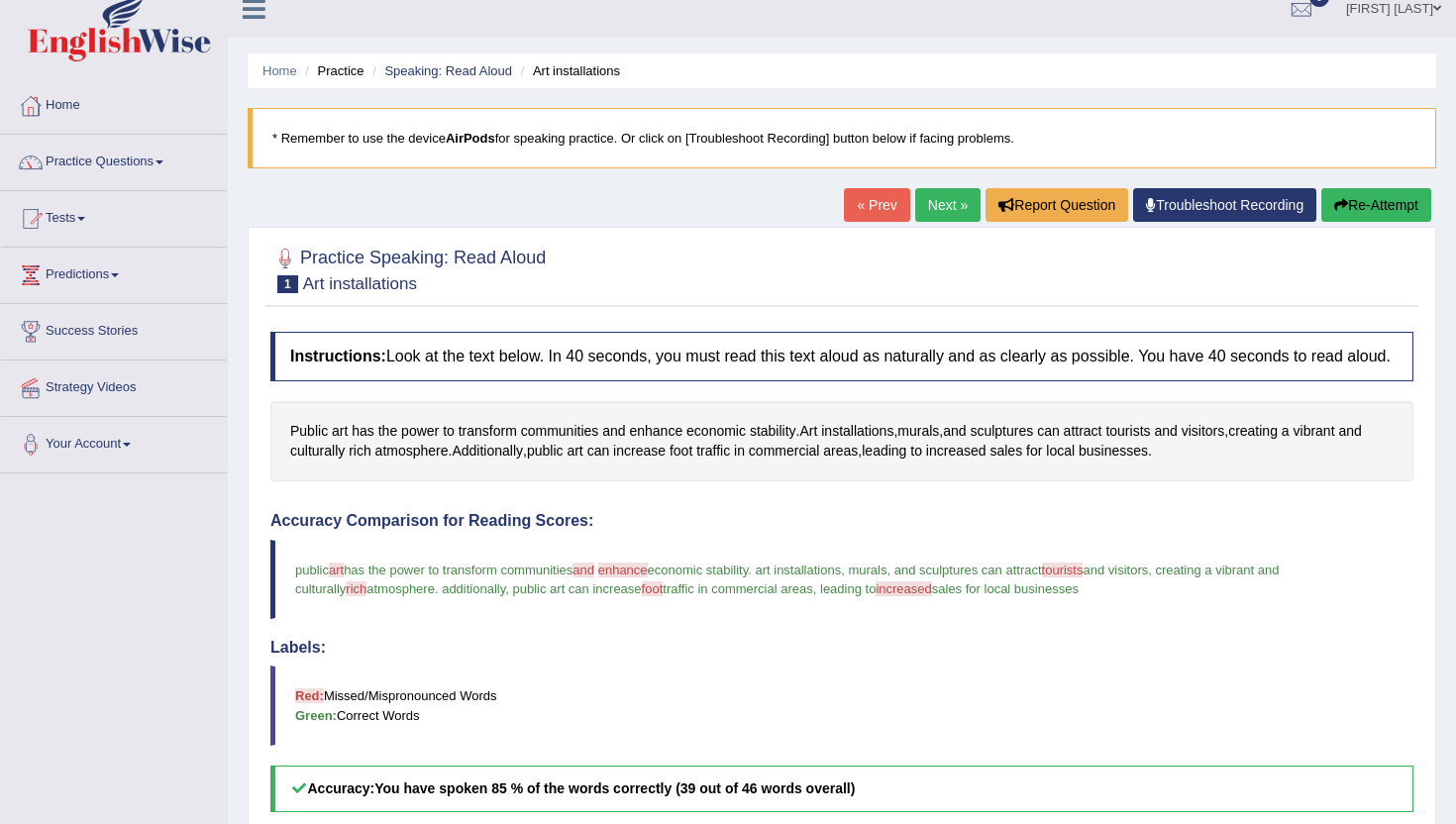 drag, startPoint x: 1100, startPoint y: 588, endPoint x: 1138, endPoint y: 585, distance: 38.118237 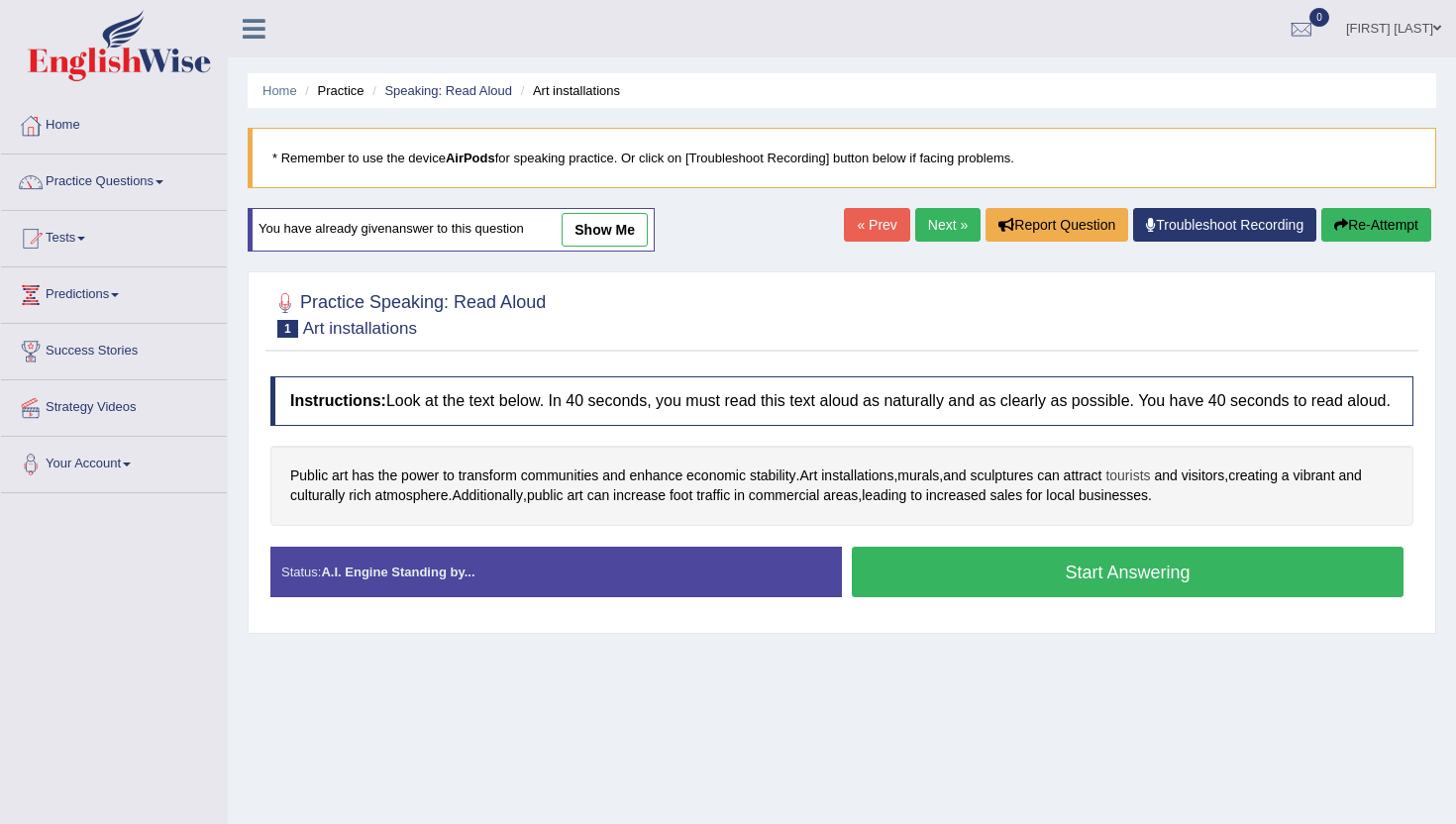 scroll, scrollTop: 20, scrollLeft: 0, axis: vertical 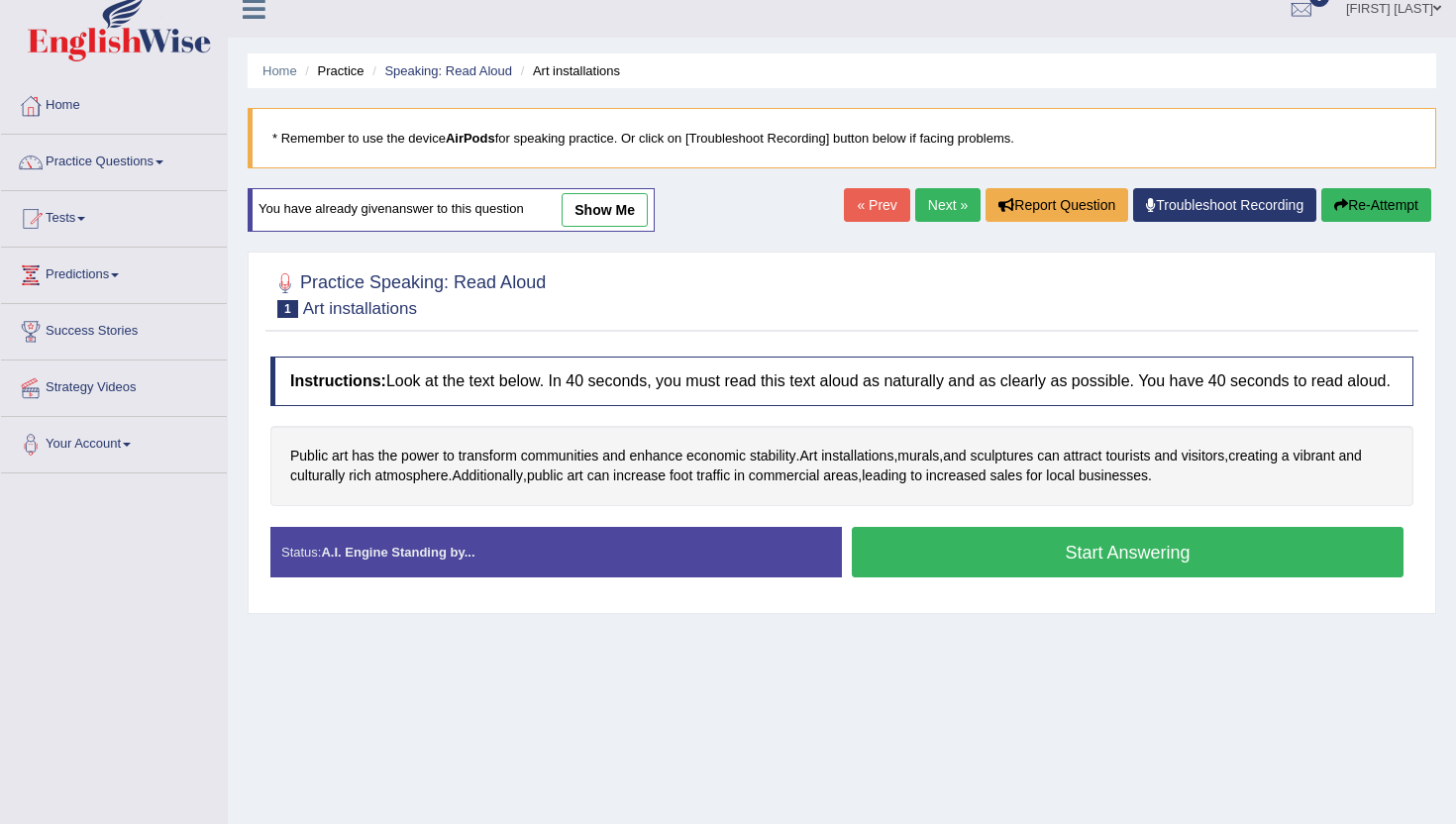 click on "Start Answering" at bounding box center [1127, 552] 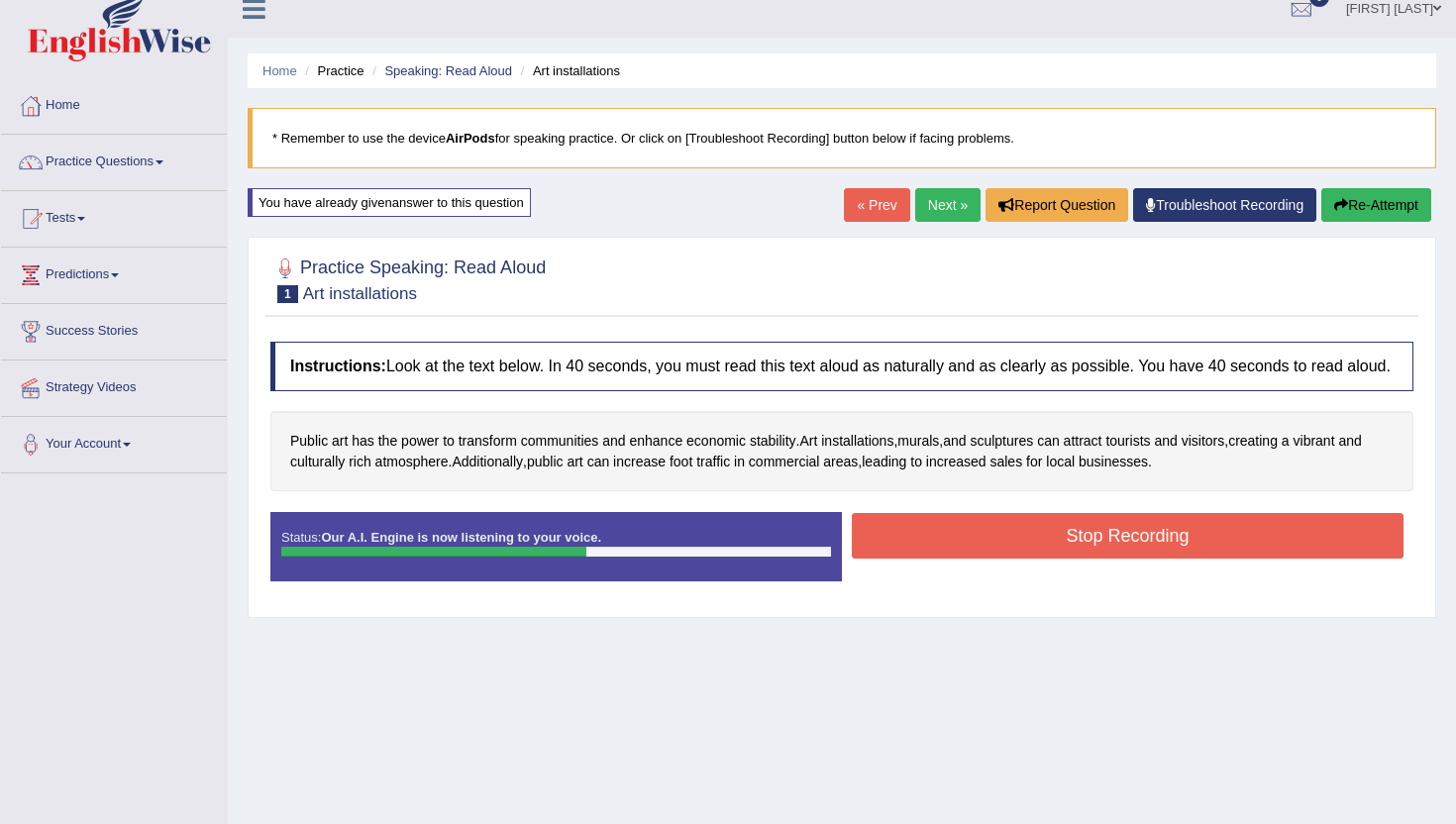 click on "Stop Recording" at bounding box center (1127, 536) 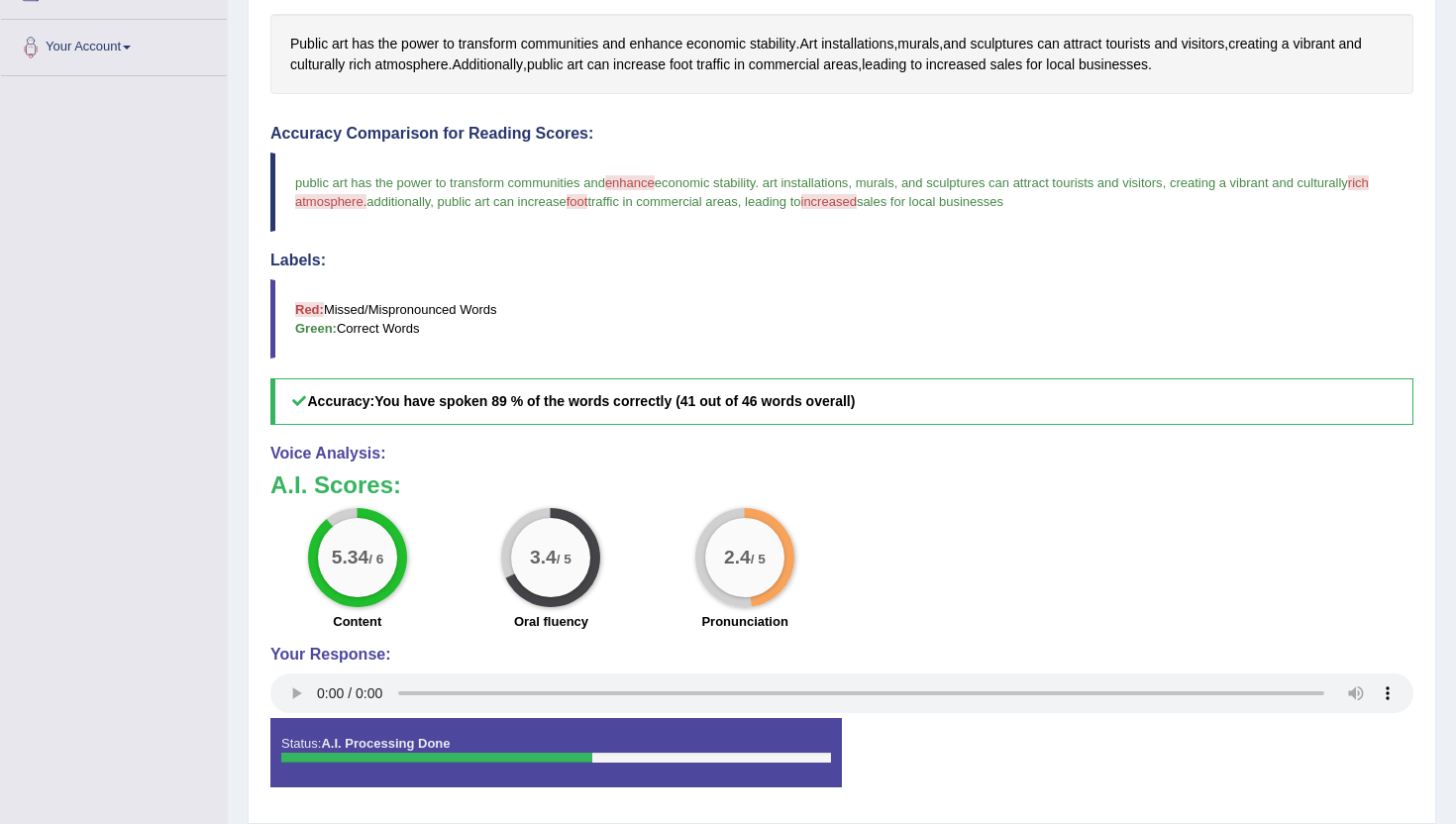 scroll, scrollTop: 418, scrollLeft: 0, axis: vertical 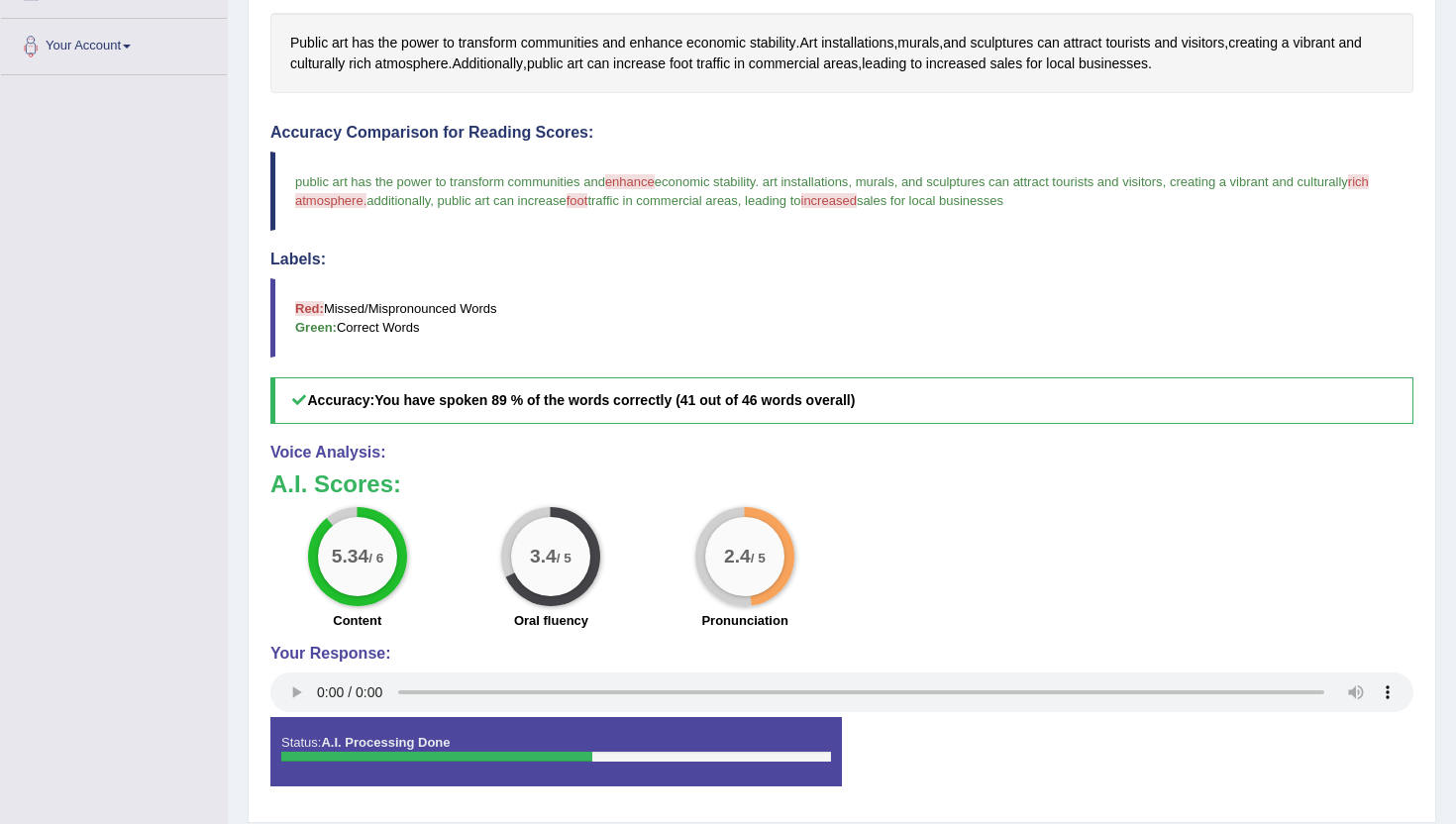 click on "foot" at bounding box center [577, 200] 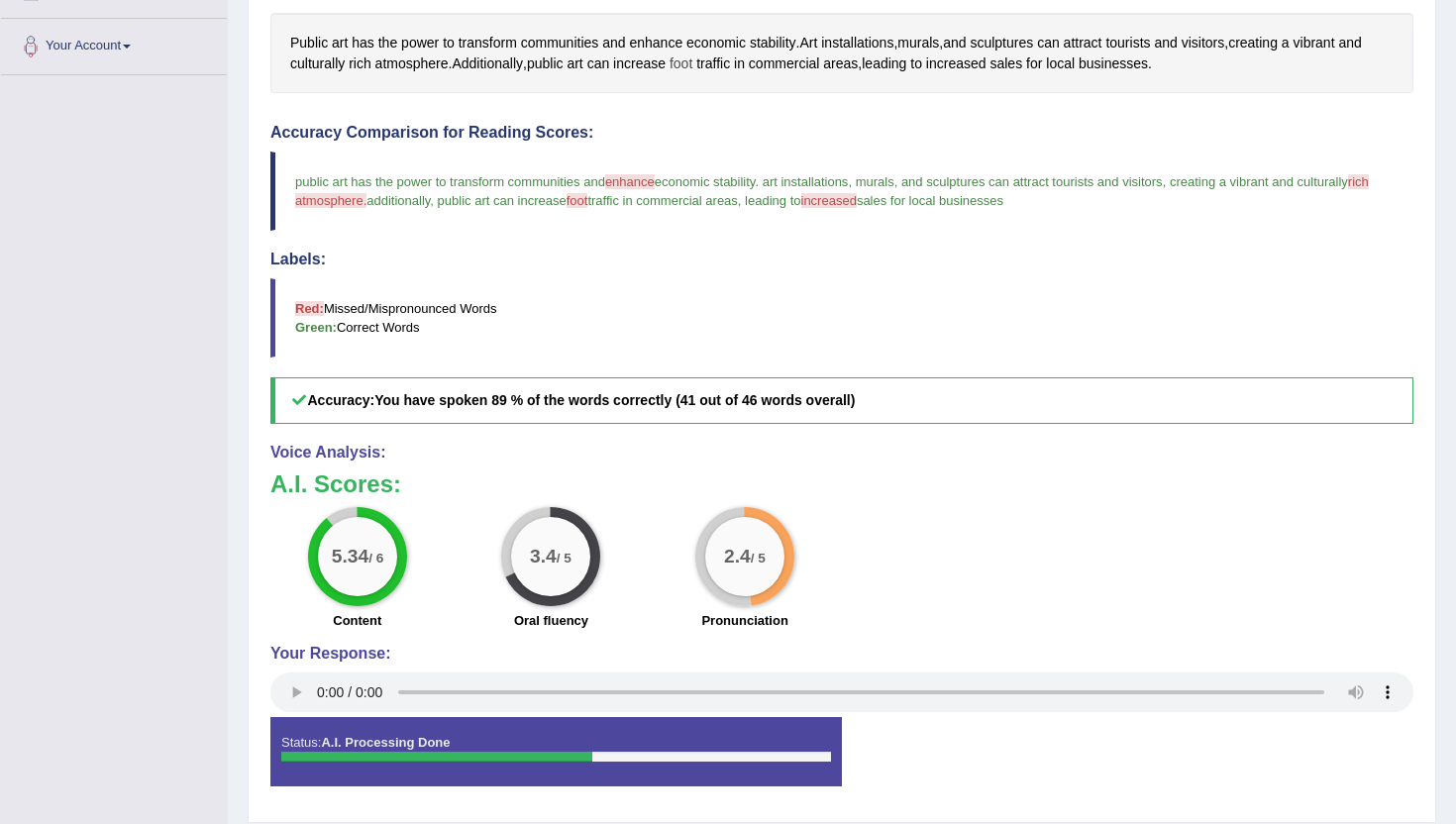click on "foot" at bounding box center [680, 63] 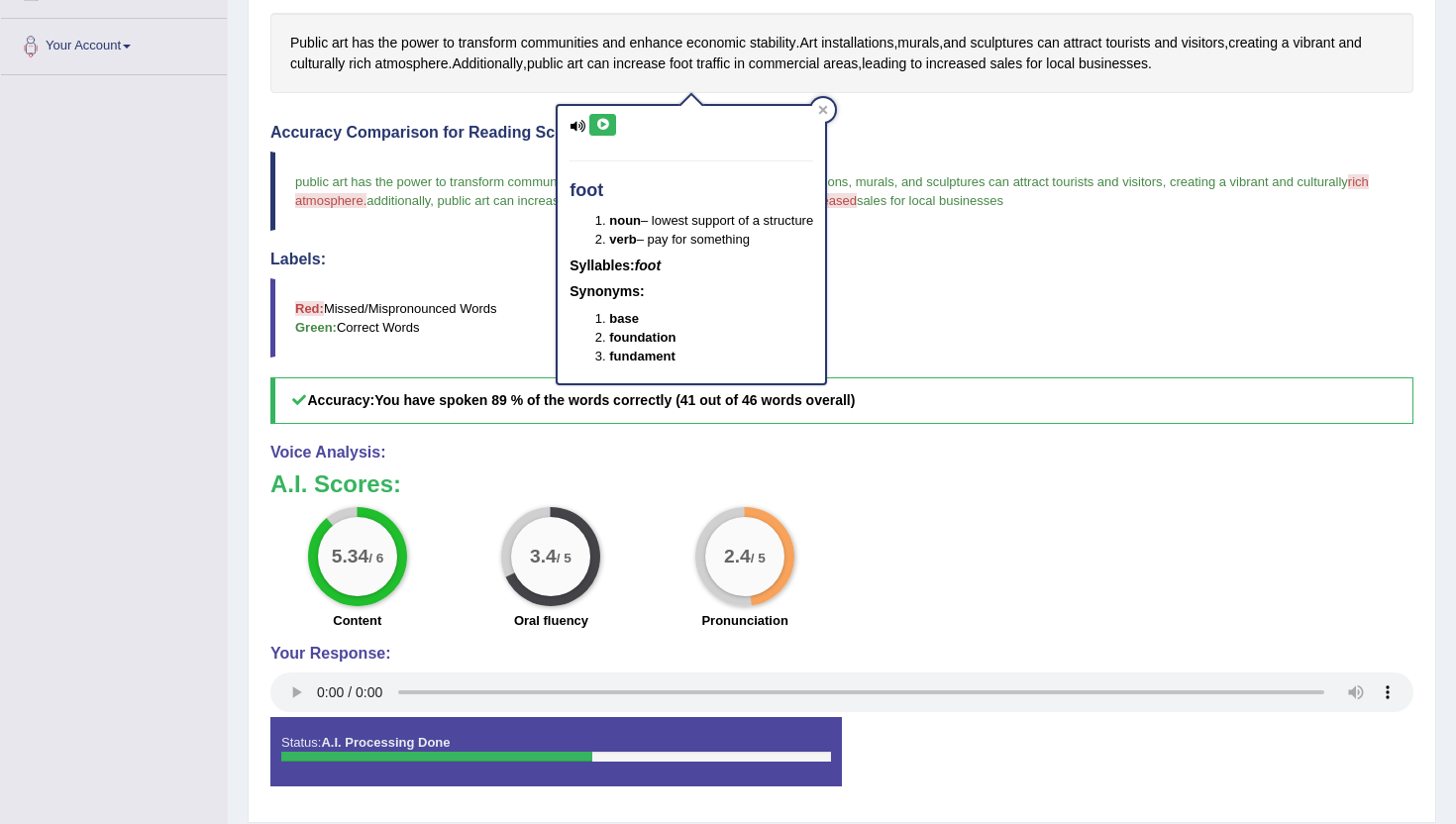 click at bounding box center (602, 125) 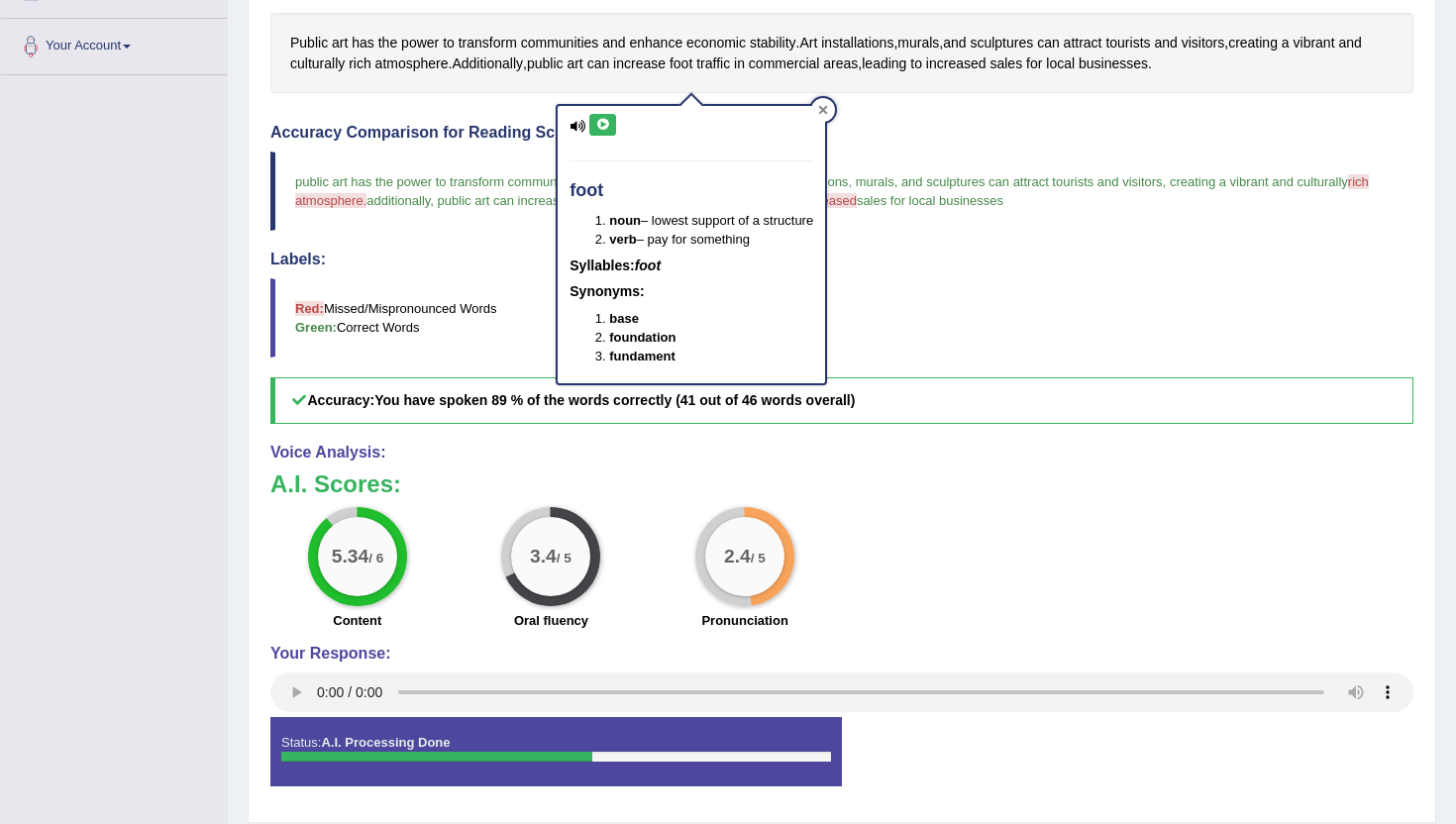 click 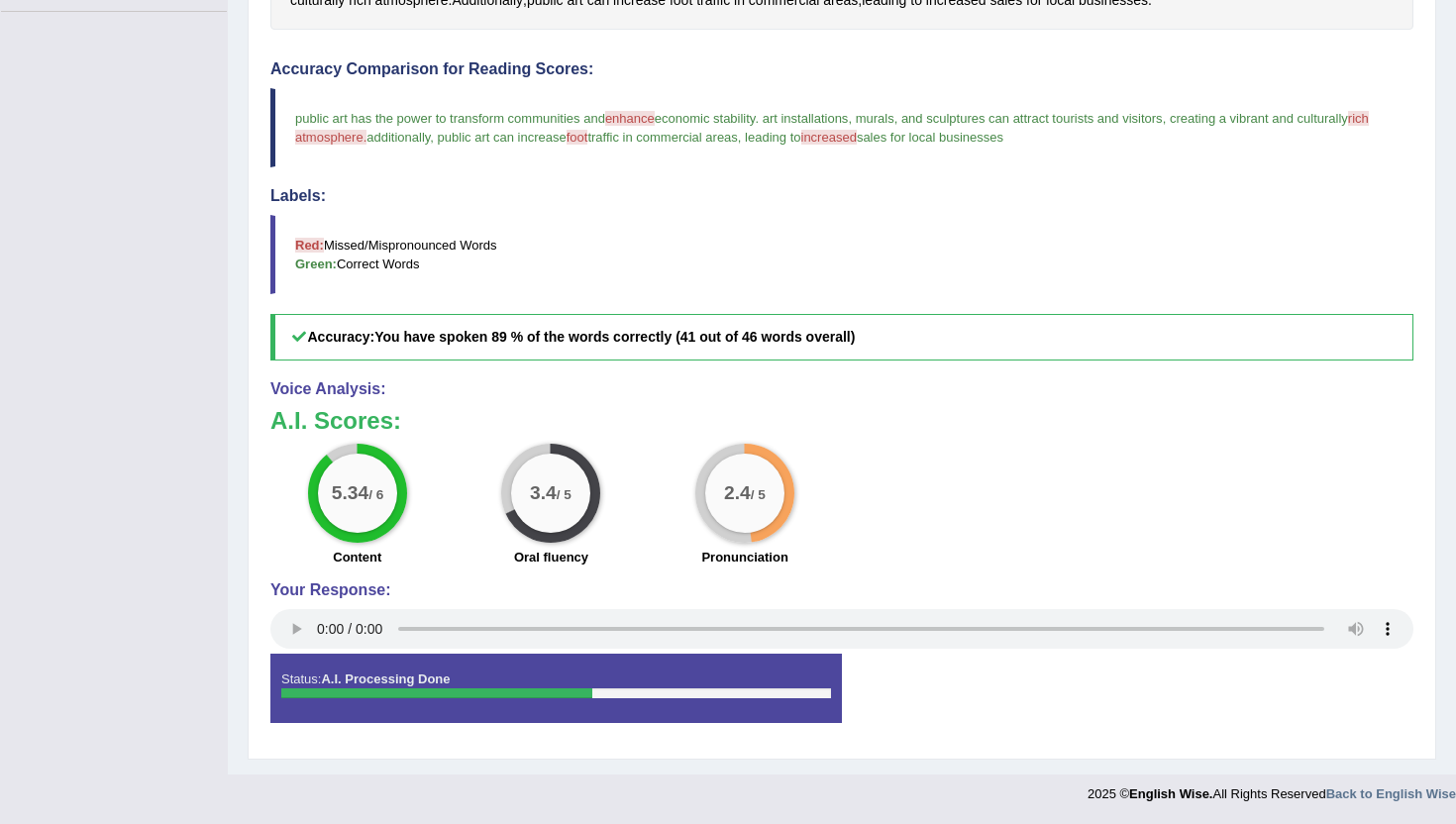 scroll, scrollTop: 0, scrollLeft: 0, axis: both 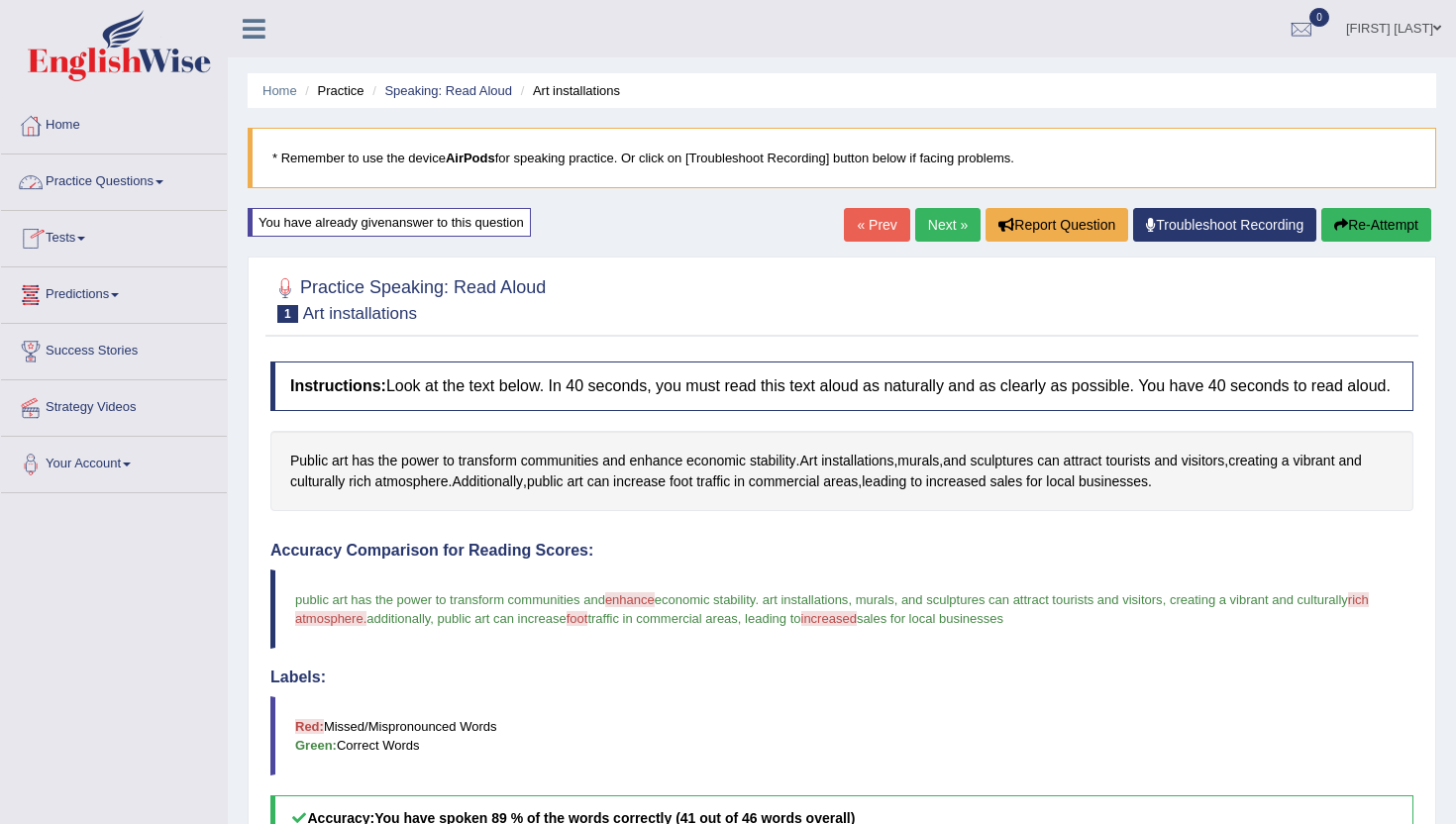 click on "Practice Questions" at bounding box center [114, 179] 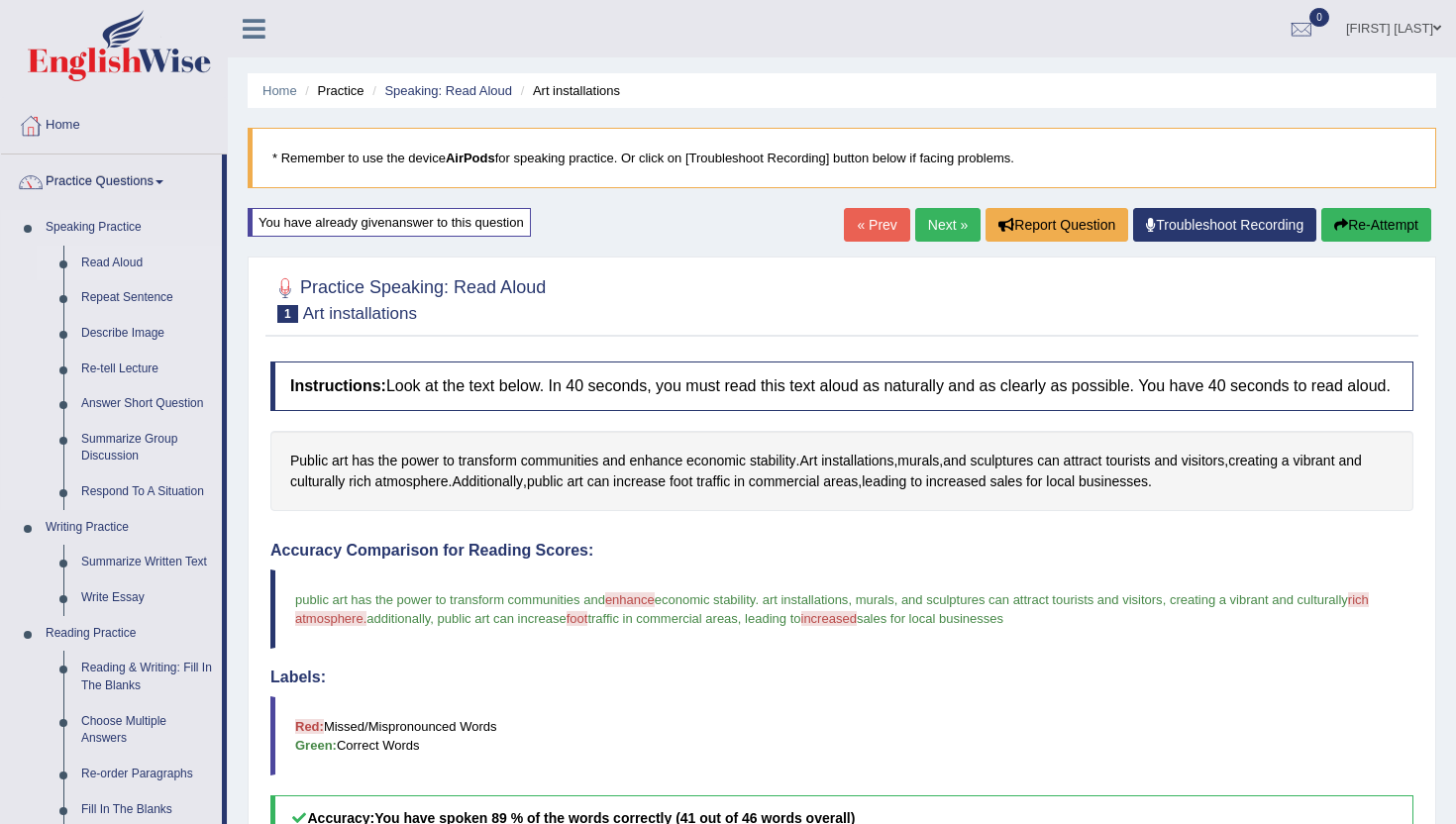 click on "Read Aloud" at bounding box center [147, 263] 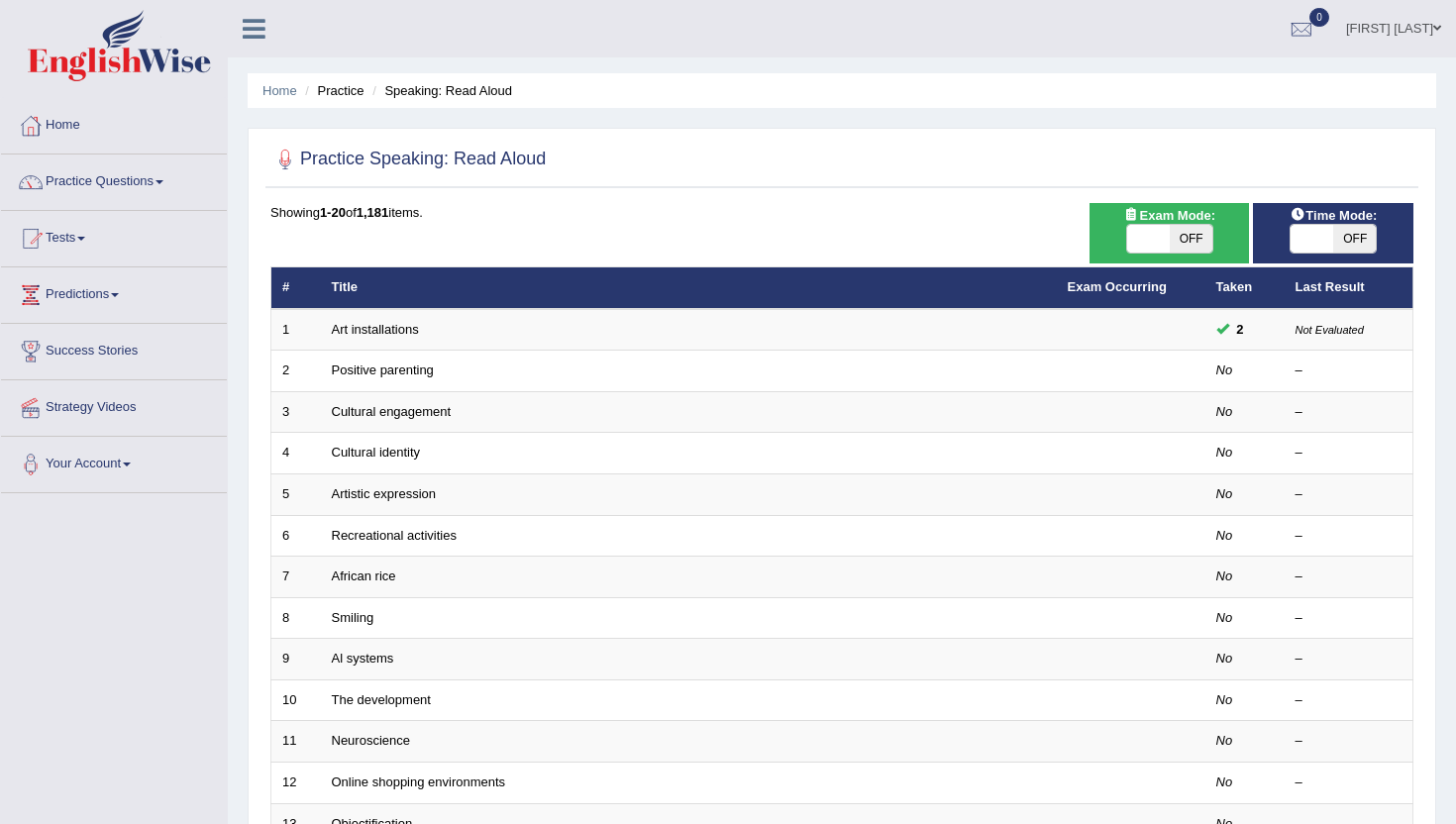 scroll, scrollTop: 0, scrollLeft: 0, axis: both 